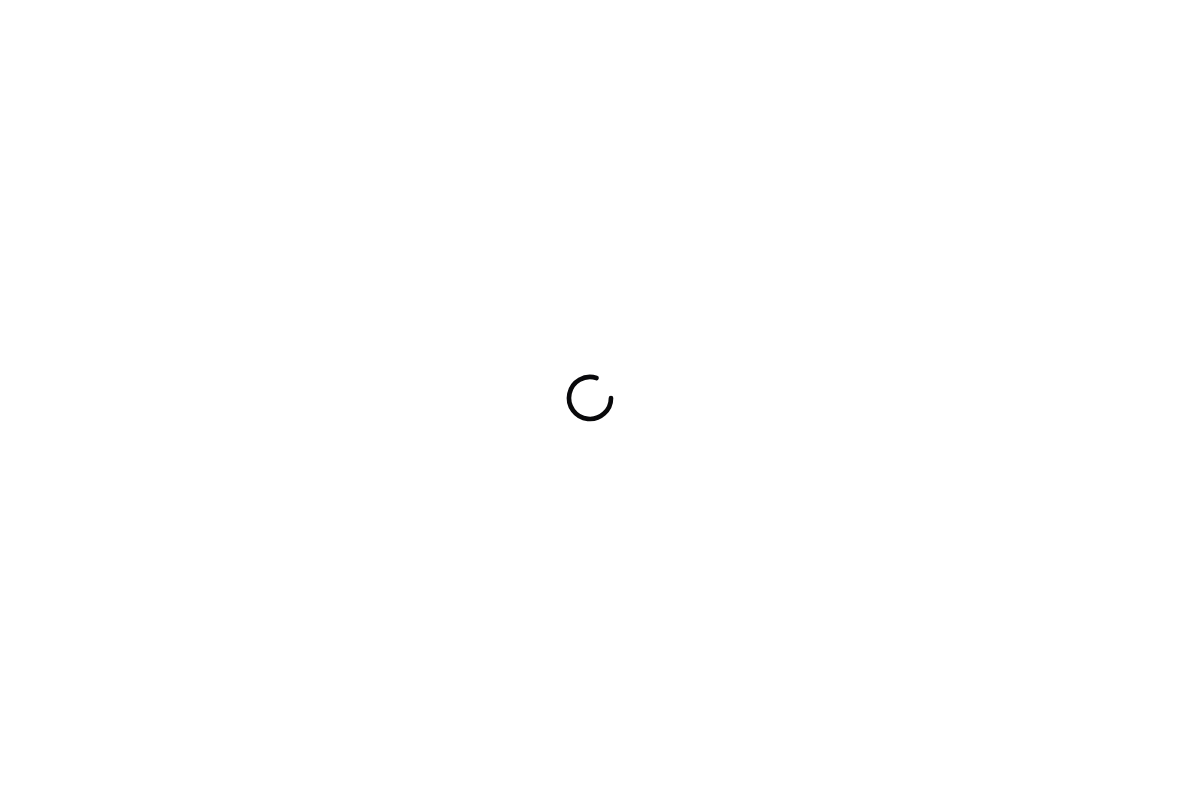 scroll, scrollTop: 0, scrollLeft: 0, axis: both 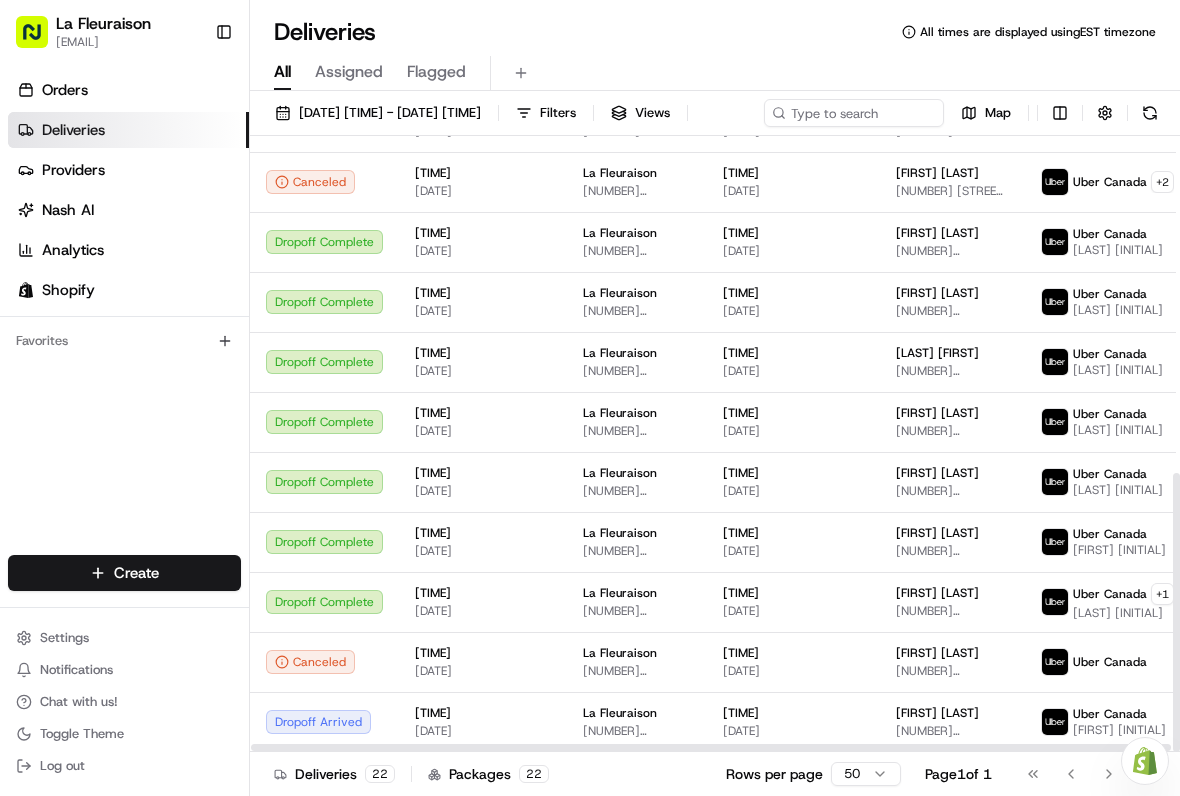 click on "[DATE]" at bounding box center (483, 671) 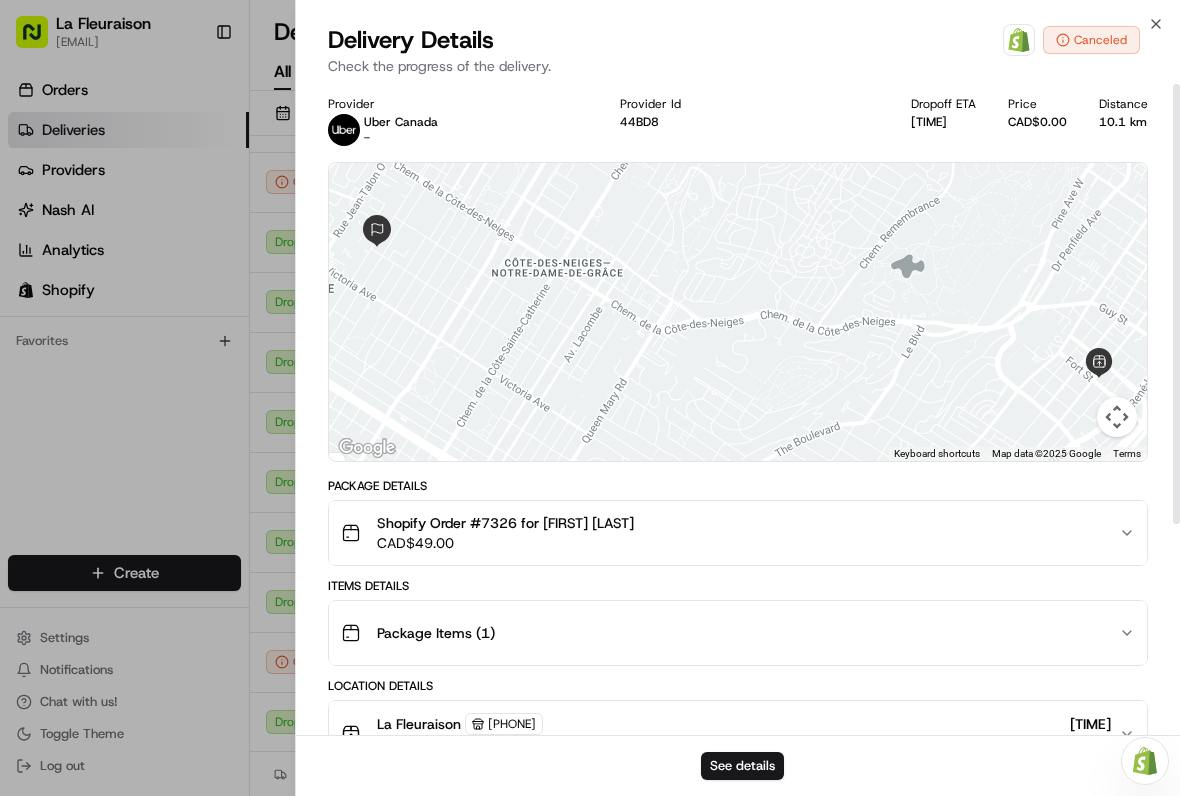 scroll, scrollTop: 0, scrollLeft: 0, axis: both 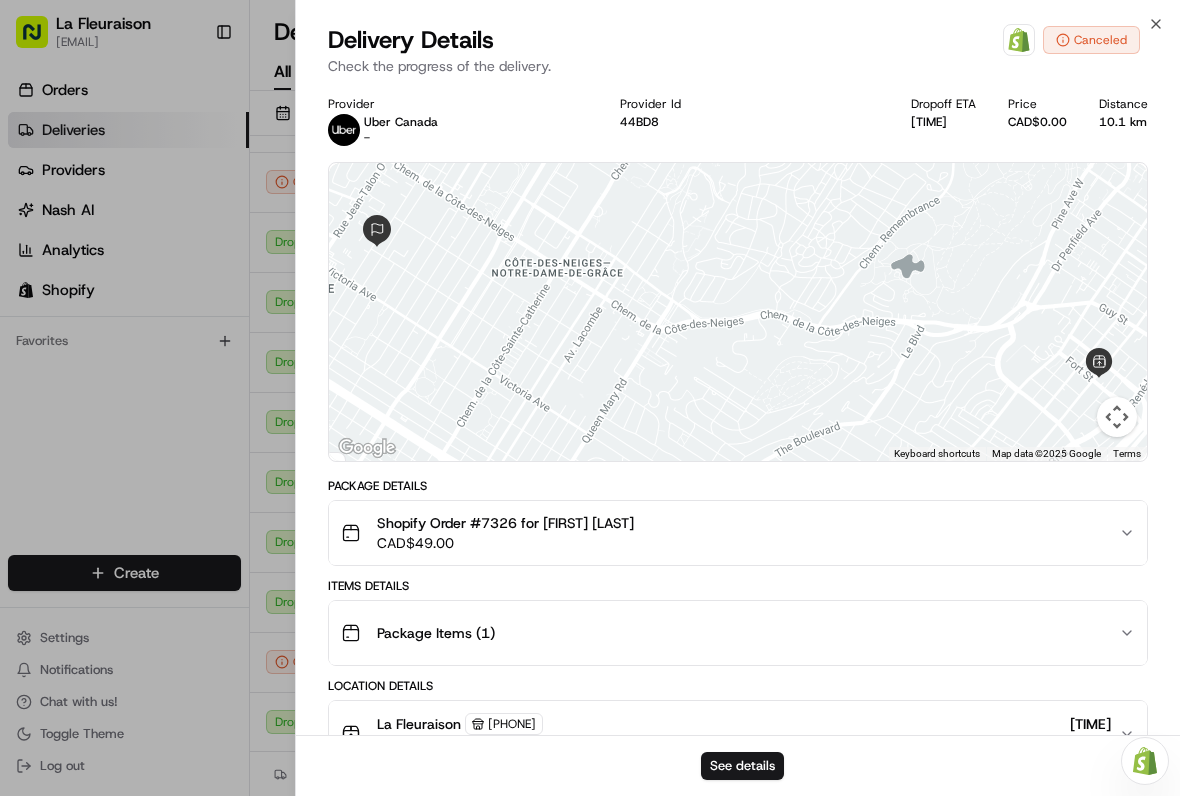 click on "Close Delivery Details Open Order in Shopify Canceled Check the progress of the delivery. Provider Uber Canada - Provider Id 44BD8 Dropoff ETA 18:20 Price CAD$0.00 Distance 10.1 km To navigate the map with touch gestures double-tap and hold your finger on the map, then drag the map. ← Move left → Move right ↑ Move up ↓ Move down + Zoom in - Zoom out Home Jump left by 75% End Jump right by 75% Page Up Jump up by 75% Page Down Jump down by 75% Keyboard shortcuts Map Data Map data ©2025 Google Map data ©2025 Google 500 m  Click to toggle between metric and imperial units Terms Report a map error Package Details Shopify Order #7326 for Auie Xerene Abary CAD$ 49.00 Items Details Package Items ( 1 ) Location Details La Fleuraison 52811104415 1970 Rue Sainte-Catherine, Montréal, QC H3H 1M4, CA 17:44 01/08/2025 Auie Xerene Abary 4200 Av. de Courtrai #3, Montreal, QC H3S 1E7, Canada 19:00 01/08/2025 Delivery Activity Add Event Created (Sent To Provider) Uber Canada 01/08/2025 14:31 EST Not Assigned Driver" at bounding box center [737, 398] 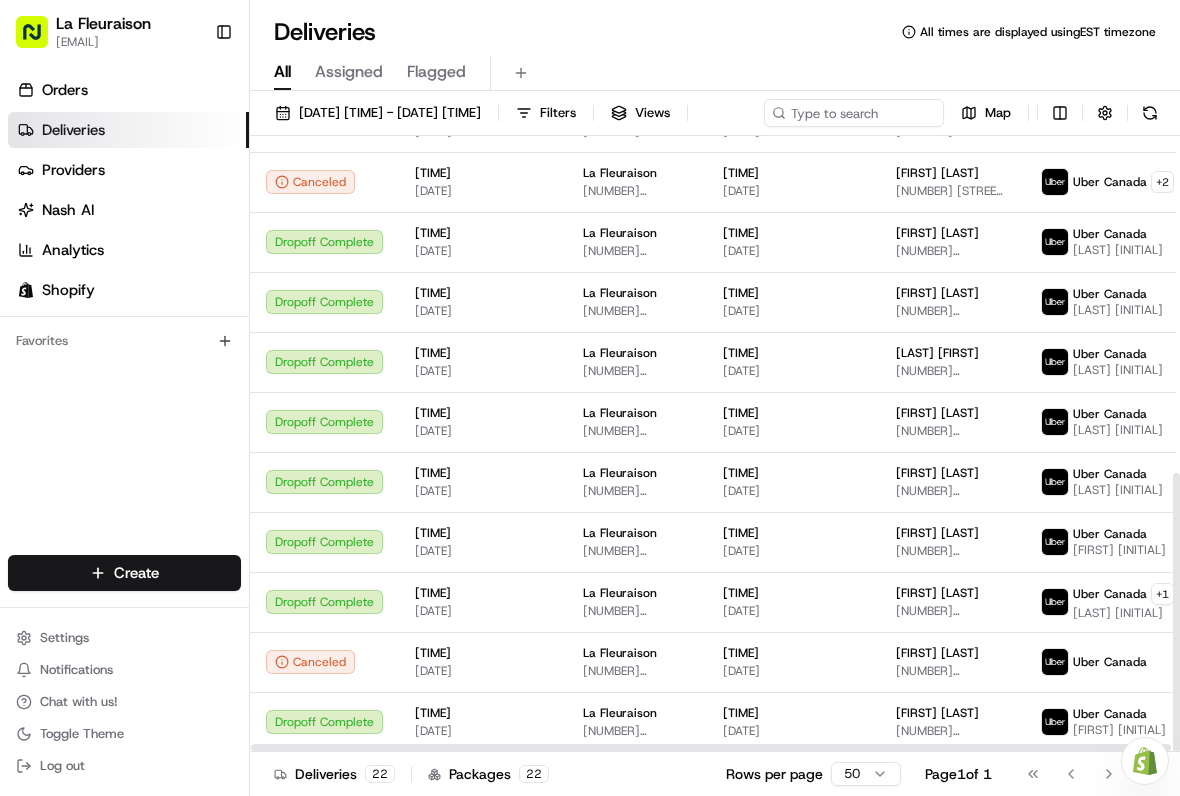 scroll, scrollTop: 744, scrollLeft: 0, axis: vertical 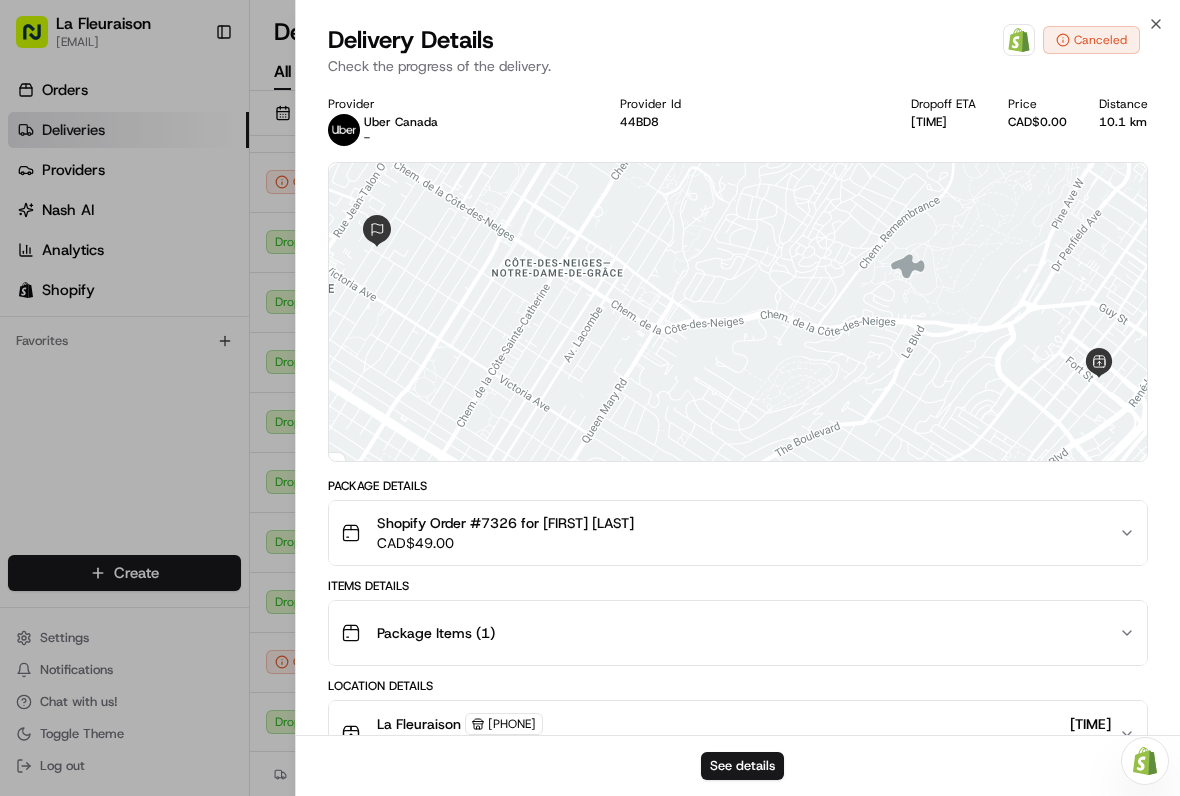 click on "La Fleuraison 52811104415 1970 Rue Sainte-Catherine, Montréal, QC H3H 1M4, CA 17:44 01/08/2025" at bounding box center (738, 734) 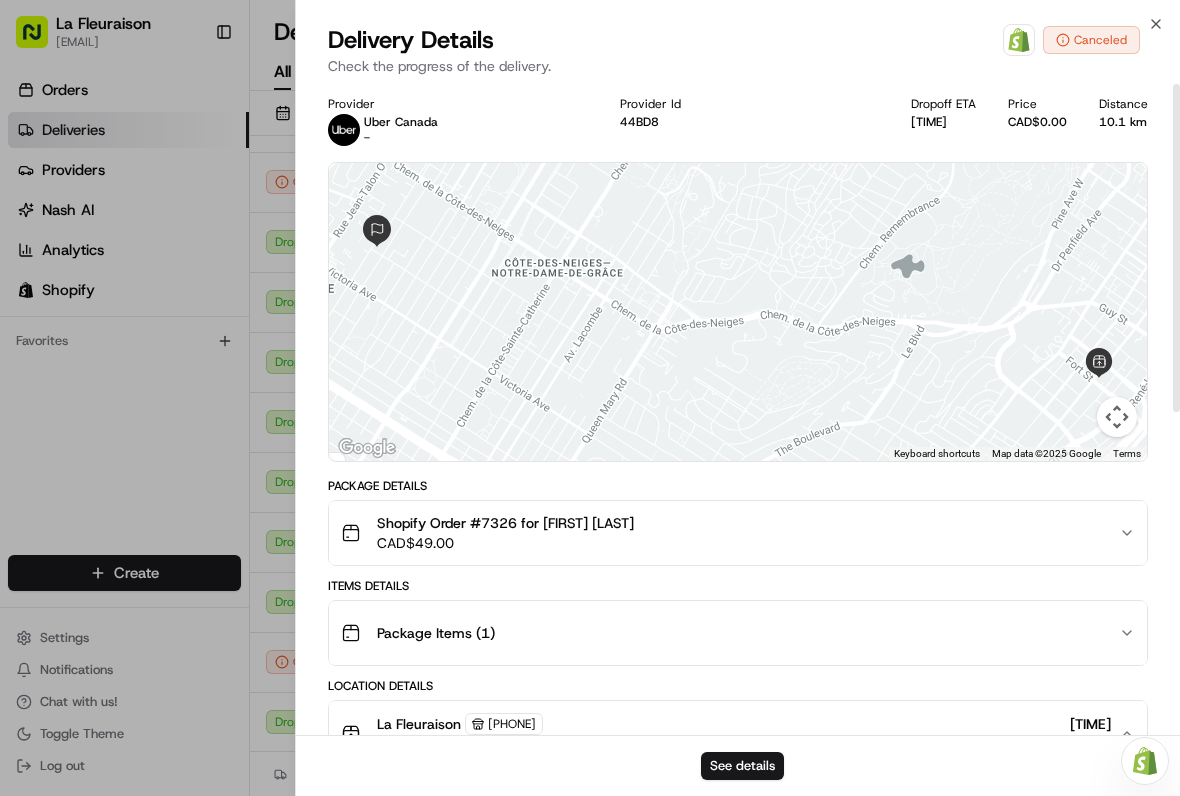 scroll, scrollTop: 0, scrollLeft: 0, axis: both 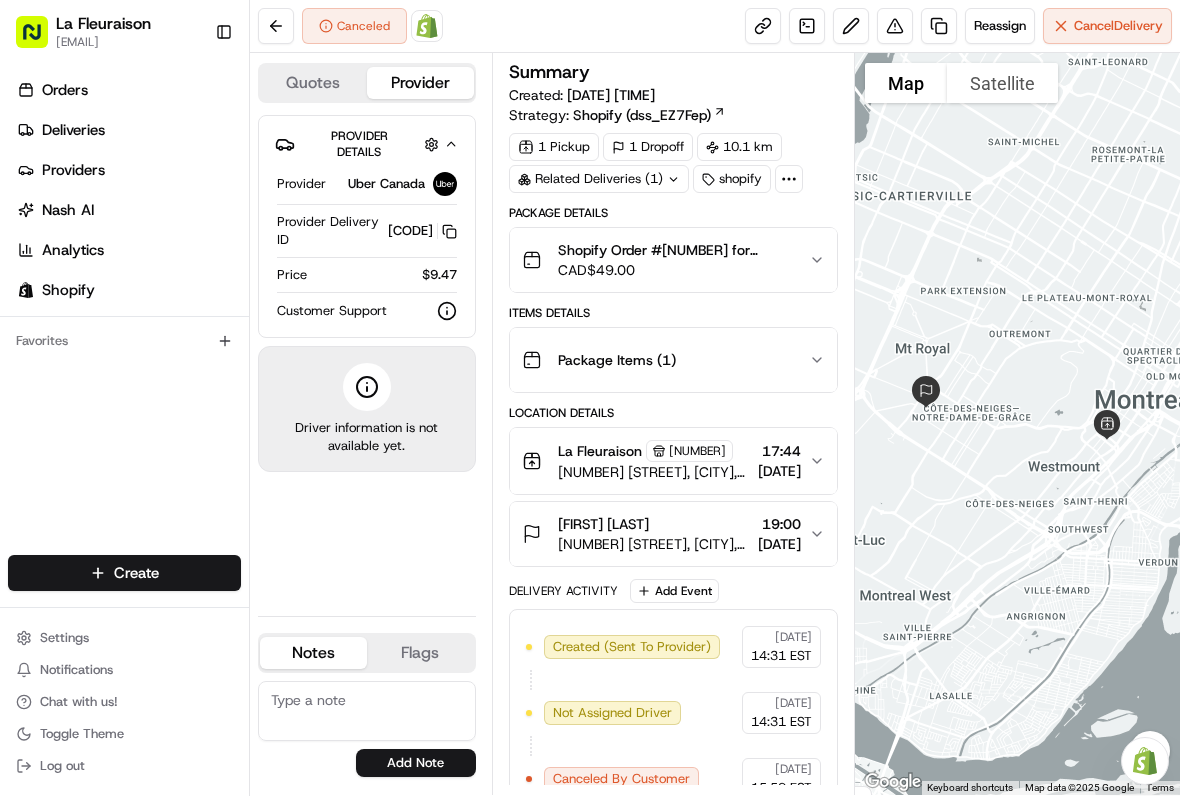 click at bounding box center (276, 26) 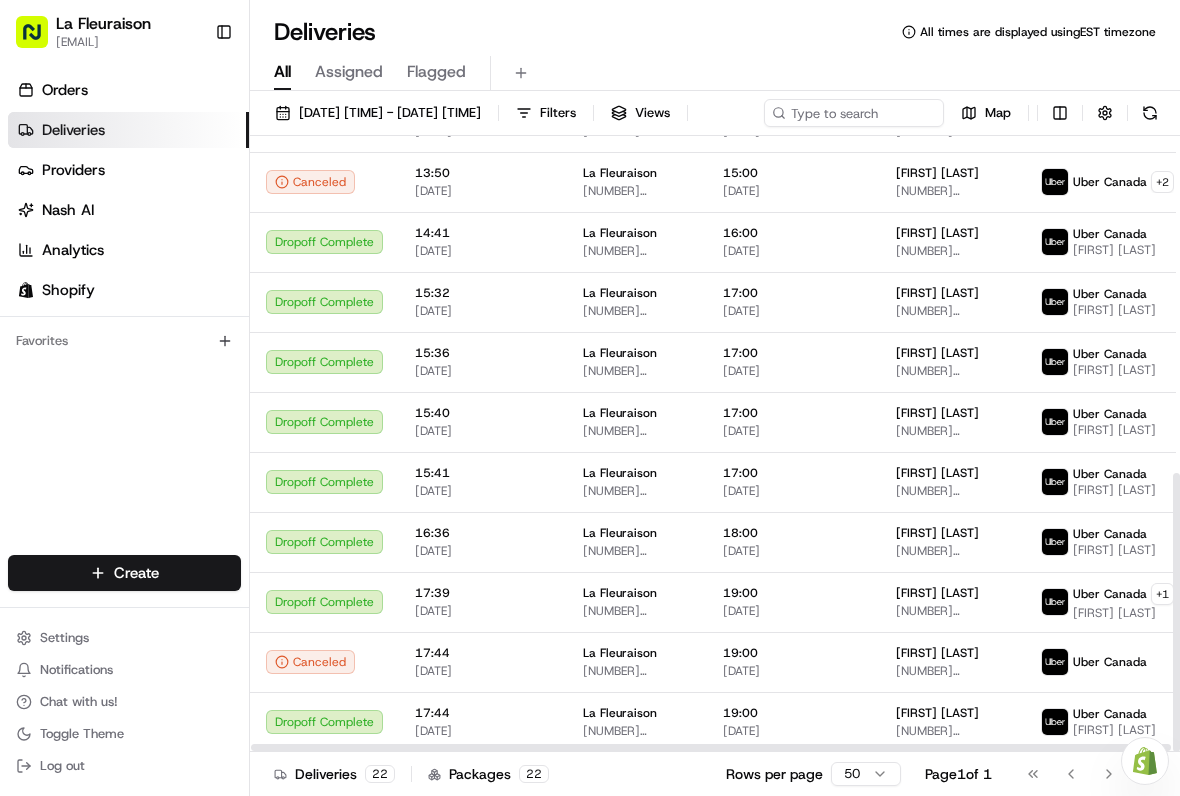 scroll, scrollTop: 744, scrollLeft: 0, axis: vertical 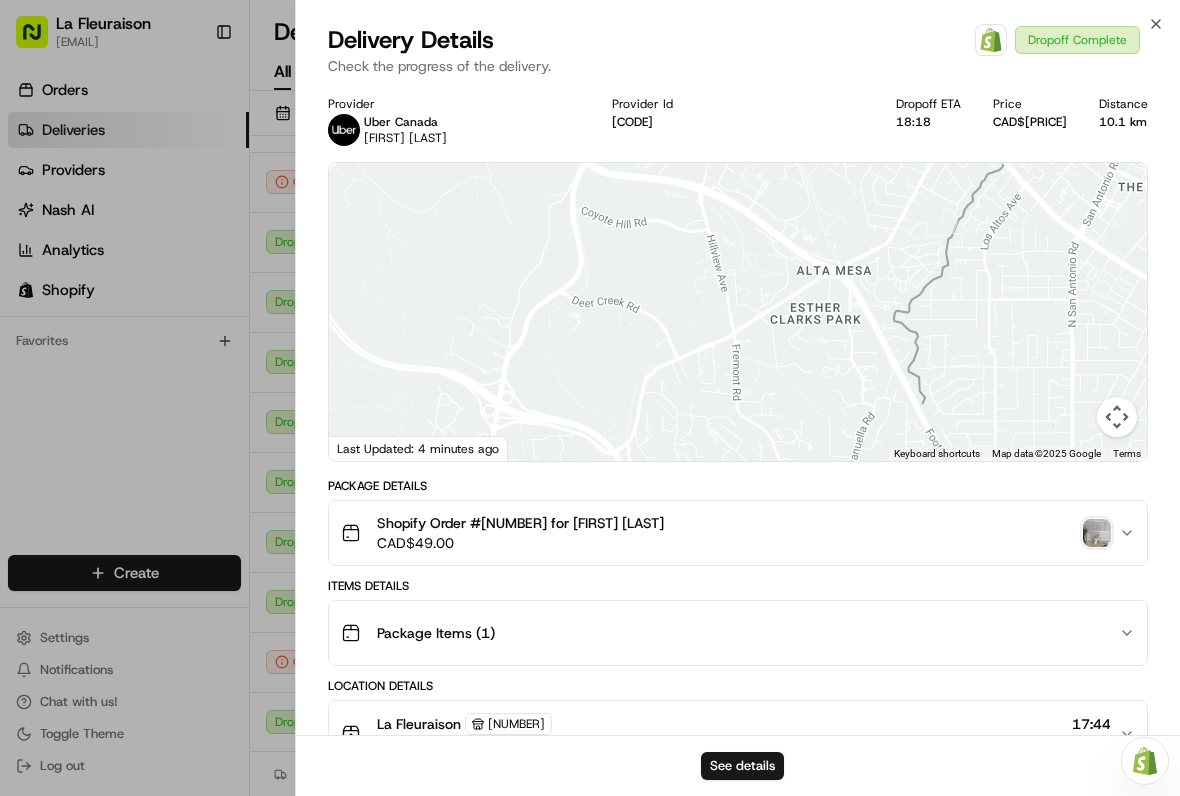click at bounding box center (590, 398) 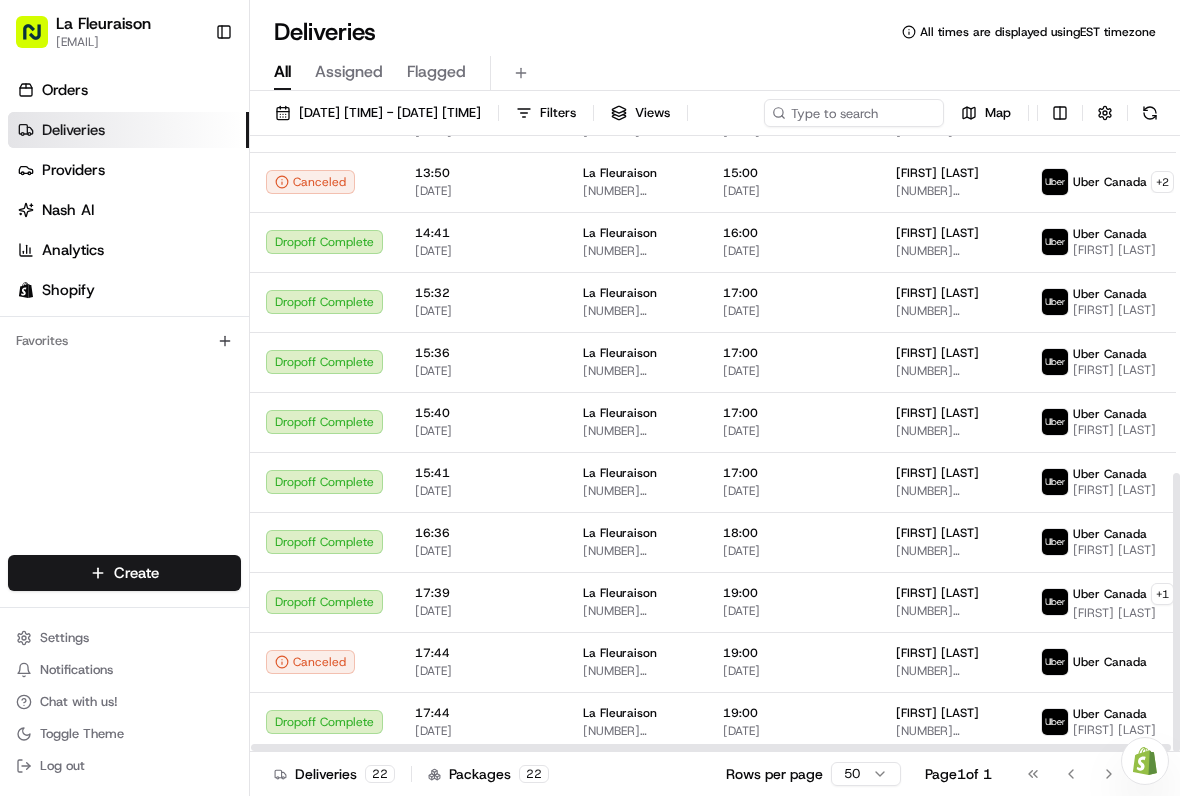 click on "[DATE]" at bounding box center (483, 611) 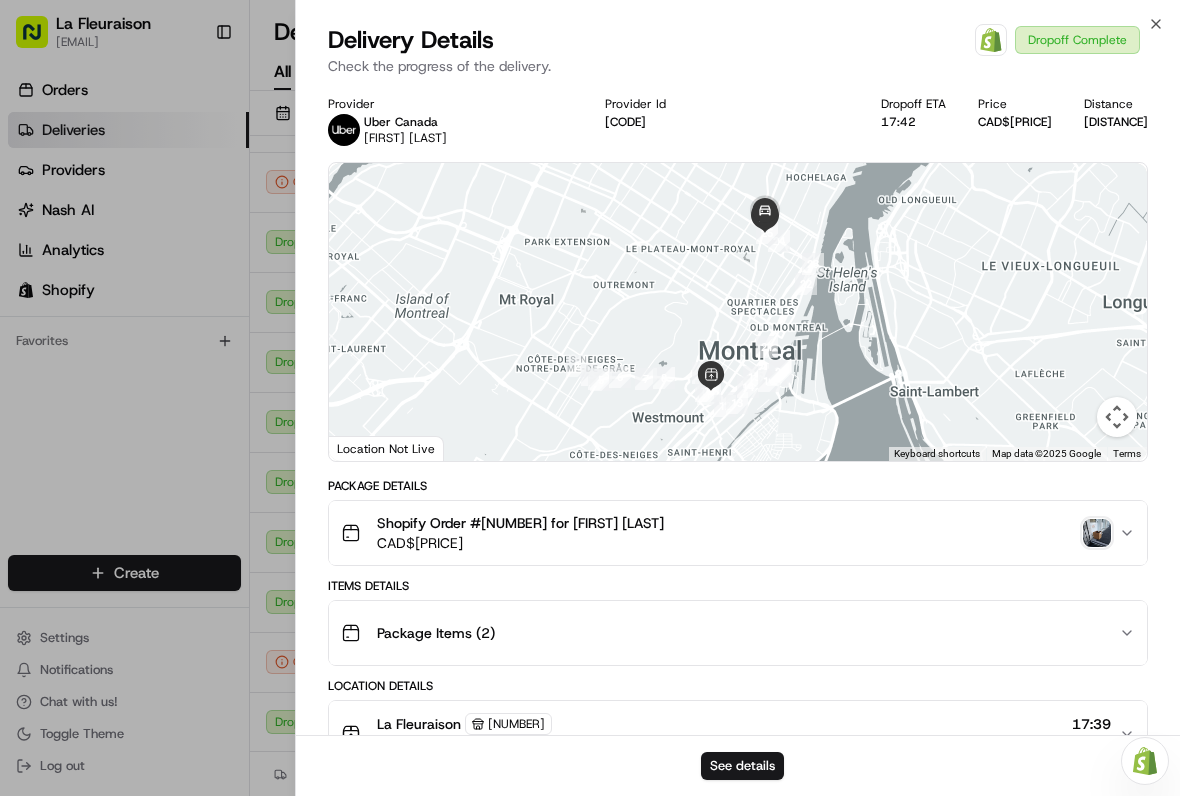 click at bounding box center [590, 398] 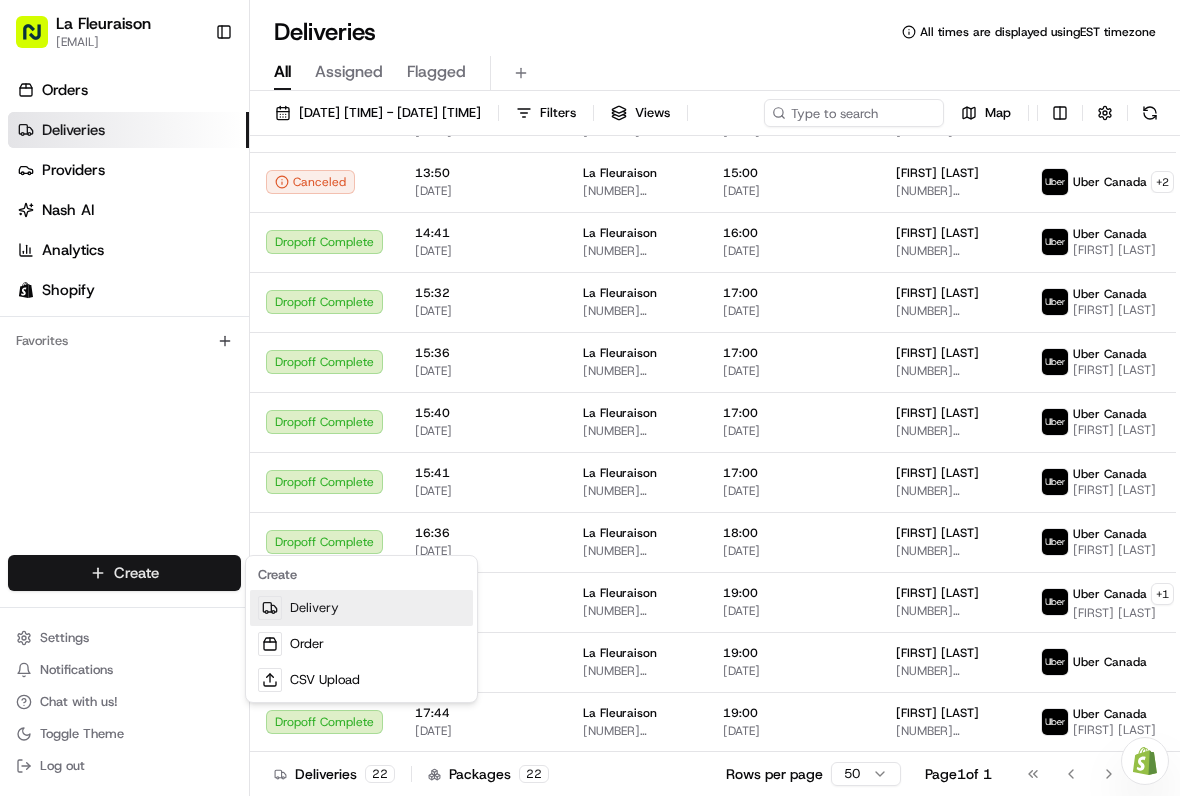 click on "Delivery" at bounding box center (361, 608) 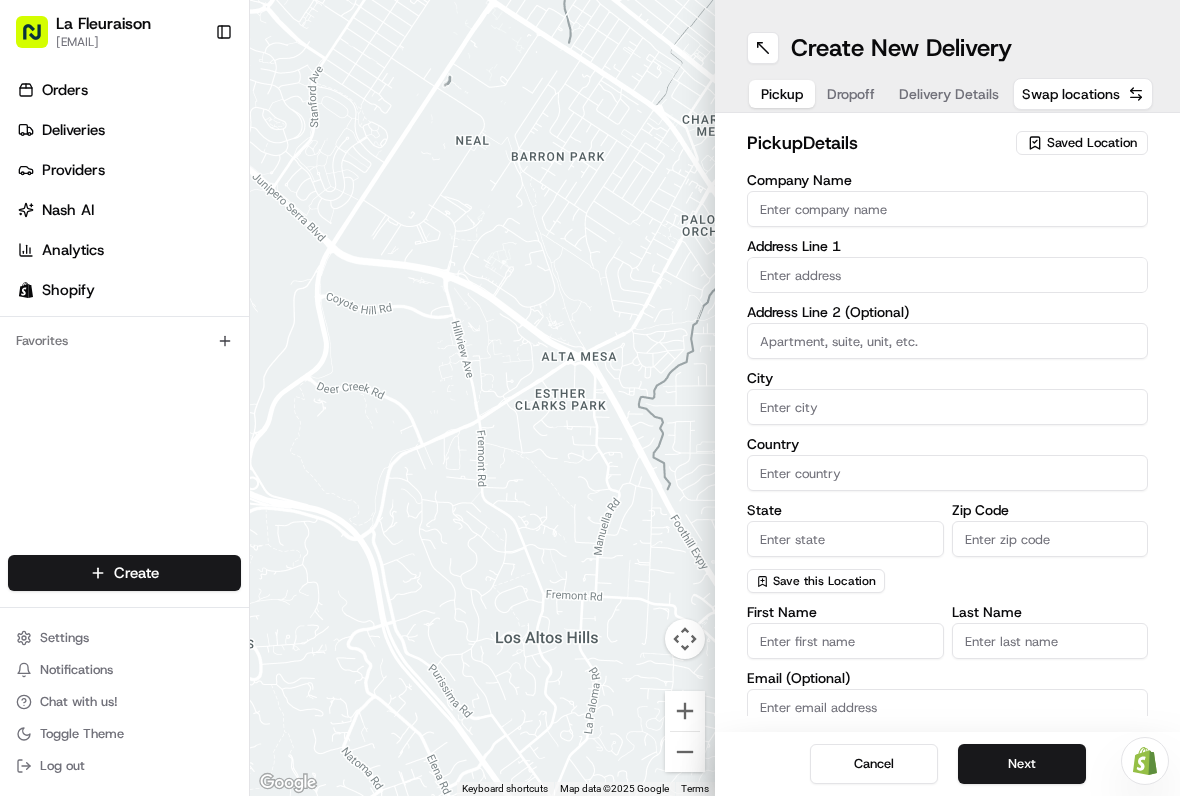 click on "Saved Location" at bounding box center [1082, 143] 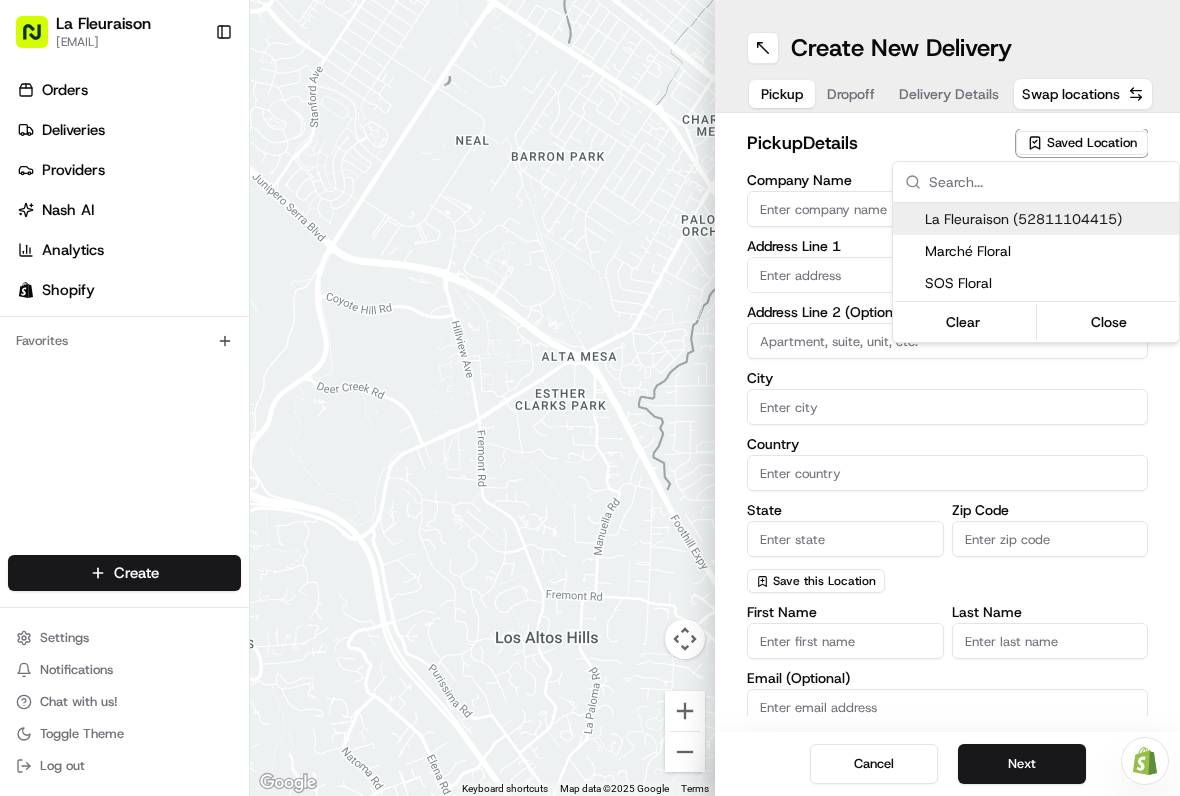 click on "La Fleuraison (52811104415)" at bounding box center [1048, 219] 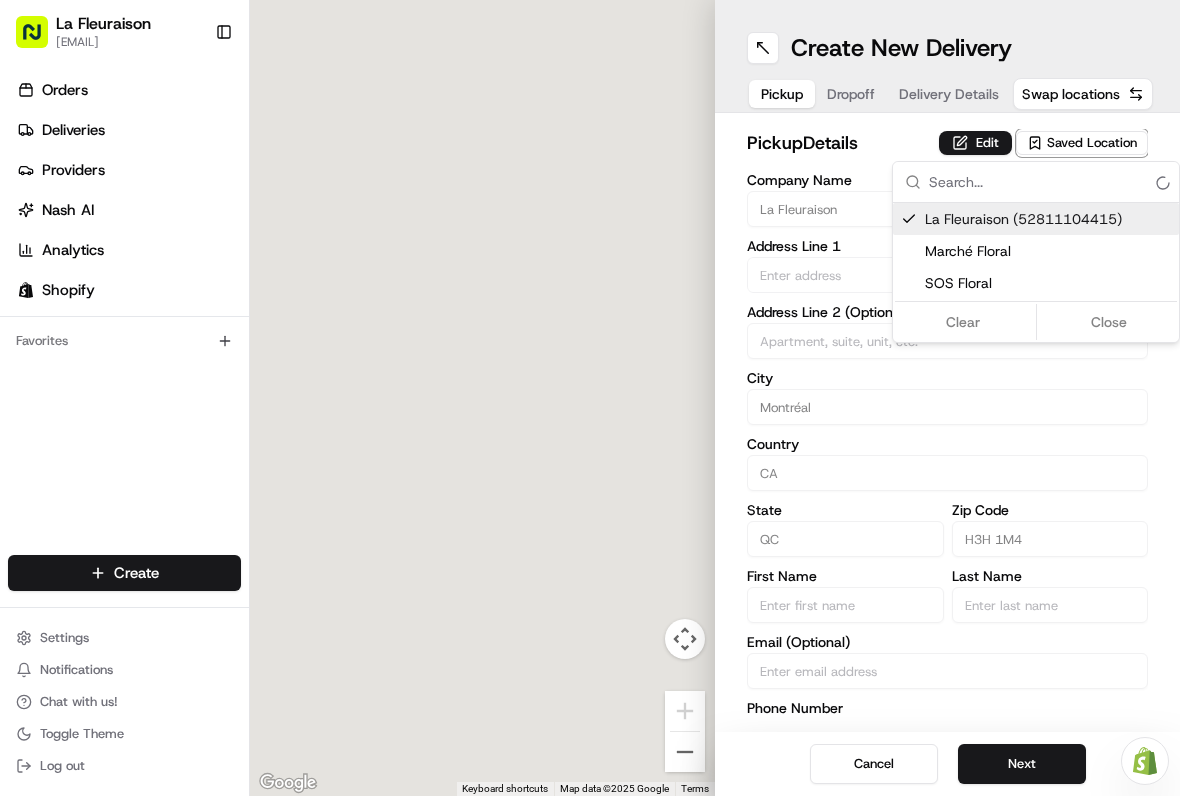 type on "[NUMBER] [STREET]" 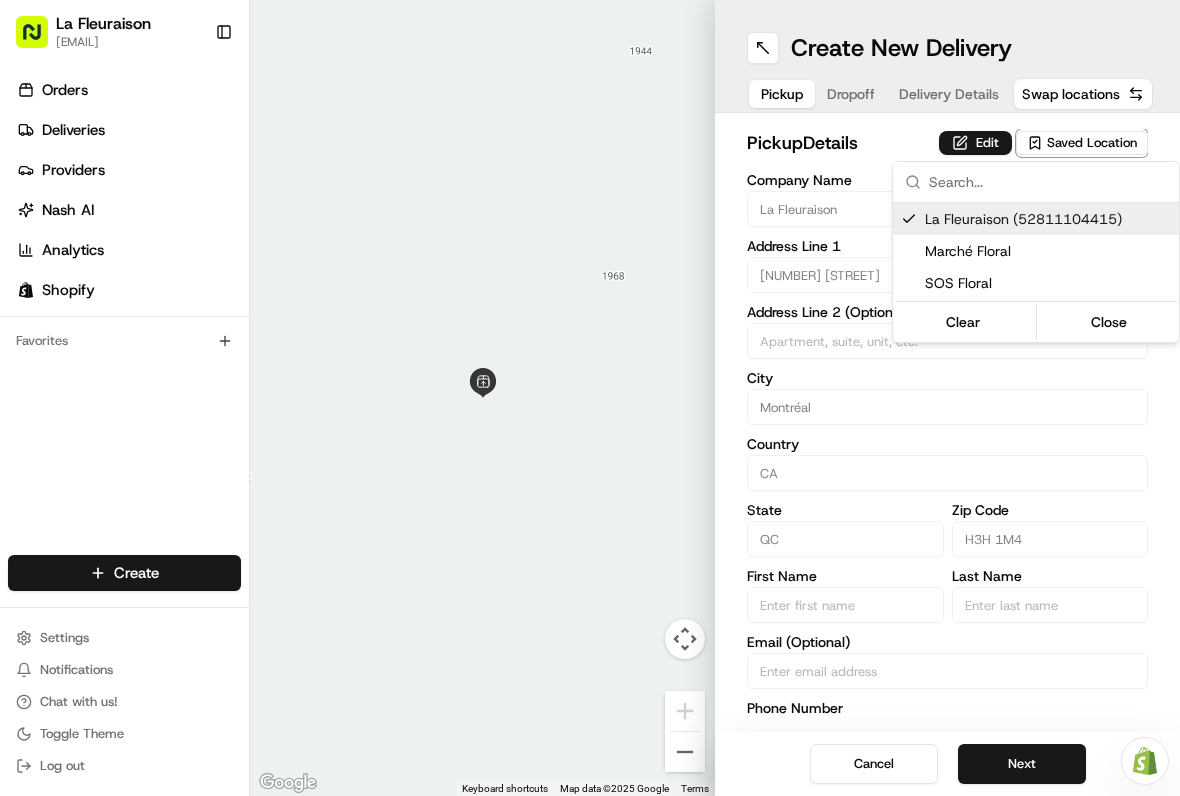 click on "La Fleuraison lafleuraison@example.com Toggle Sidebar Orders Deliveries Providers Nash AI Analytics Shopify Favorites Main Menu Members & Organization Organization Users Roles Preferences Customization Tracking Orchestration Automations Locations Pickup Locations Dropoff Locations Billing Billing Refund Requests Integrations Notification Triggers Webhooks API Keys Request Logs Create Settings Notifications Chat with us! Toggle Theme Log out Need help with your Shopify Onboarding? Reach out to Support by clicking this button! To navigate the map with touch gestures double-tap and hold your finger on the map, then drag the map. ← Move left → Move right ↑ Move up ↓ Move down + Zoom in - Zoom out Home Jump left by 75% End Jump right by 75% Page Up Jump up by 75% Page Down Jump down by 75% Keyboard shortcuts Map Data Map data ©2025 Google Map data ©2025 Google 2 m Click to toggle between metric and imperial units Terms Report a map error Create New Delivery Pickup Dropoff Delivery Details" at bounding box center [590, 398] 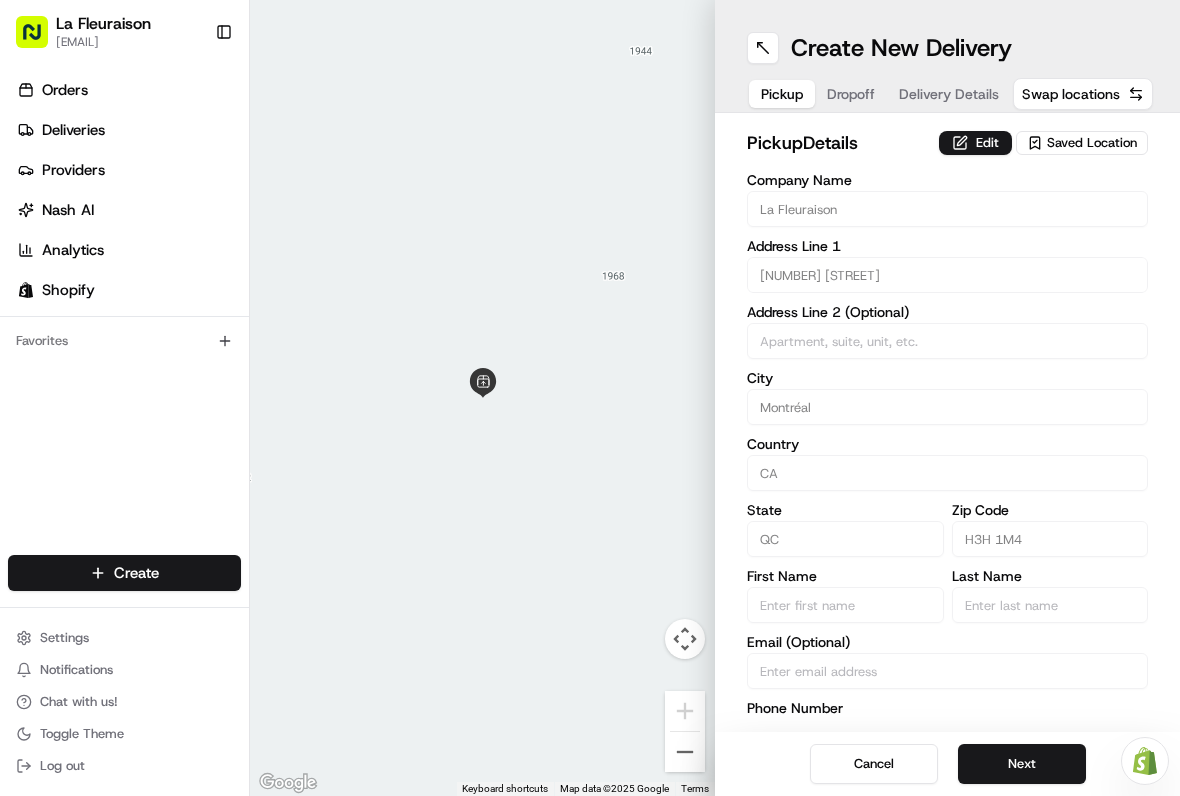 click on "Dropoff" at bounding box center [851, 94] 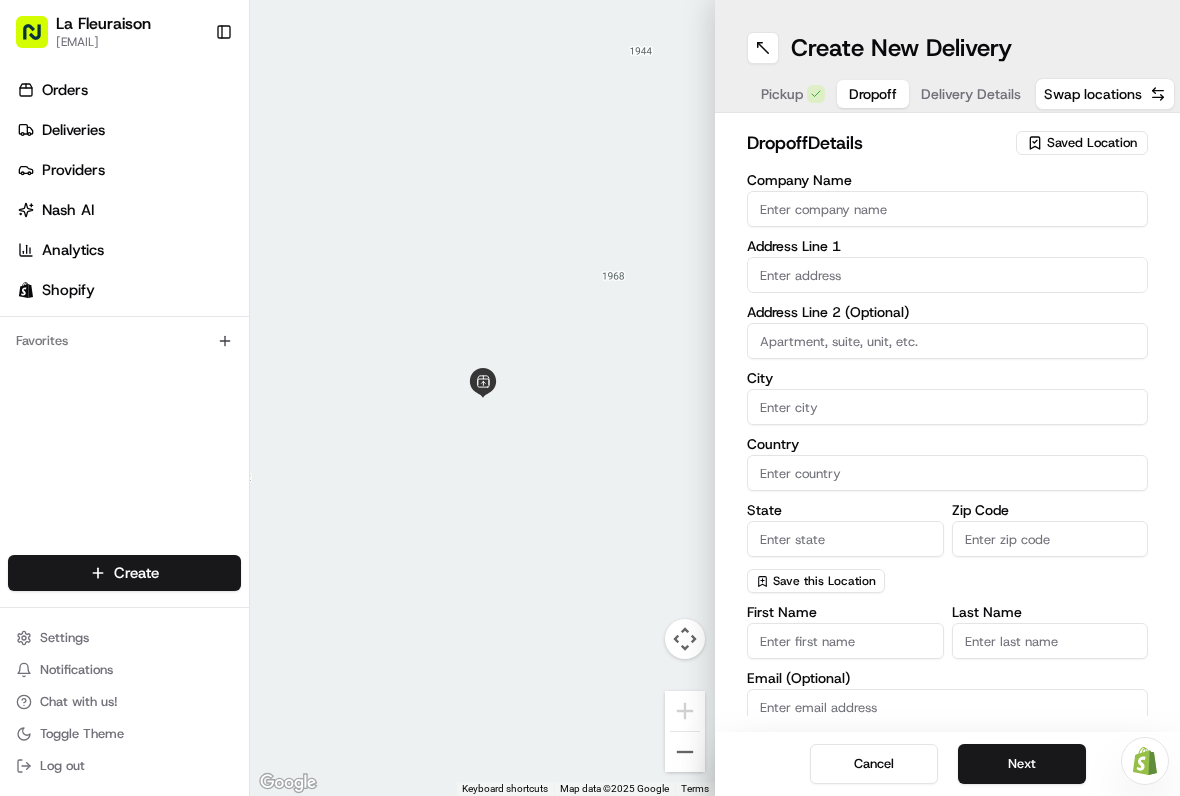 click at bounding box center (947, 275) 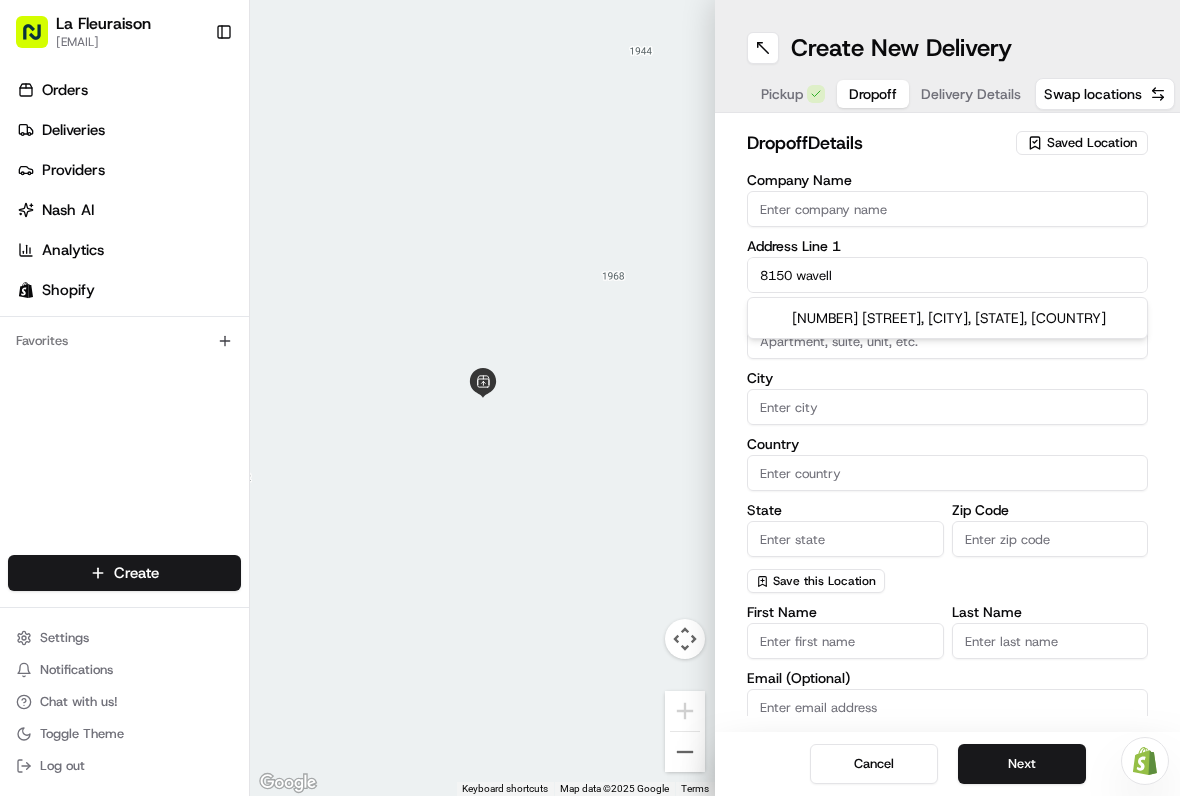 click on "[NUMBER] [STREET], [CITY], [STATE], [COUNTRY]" at bounding box center [947, 318] 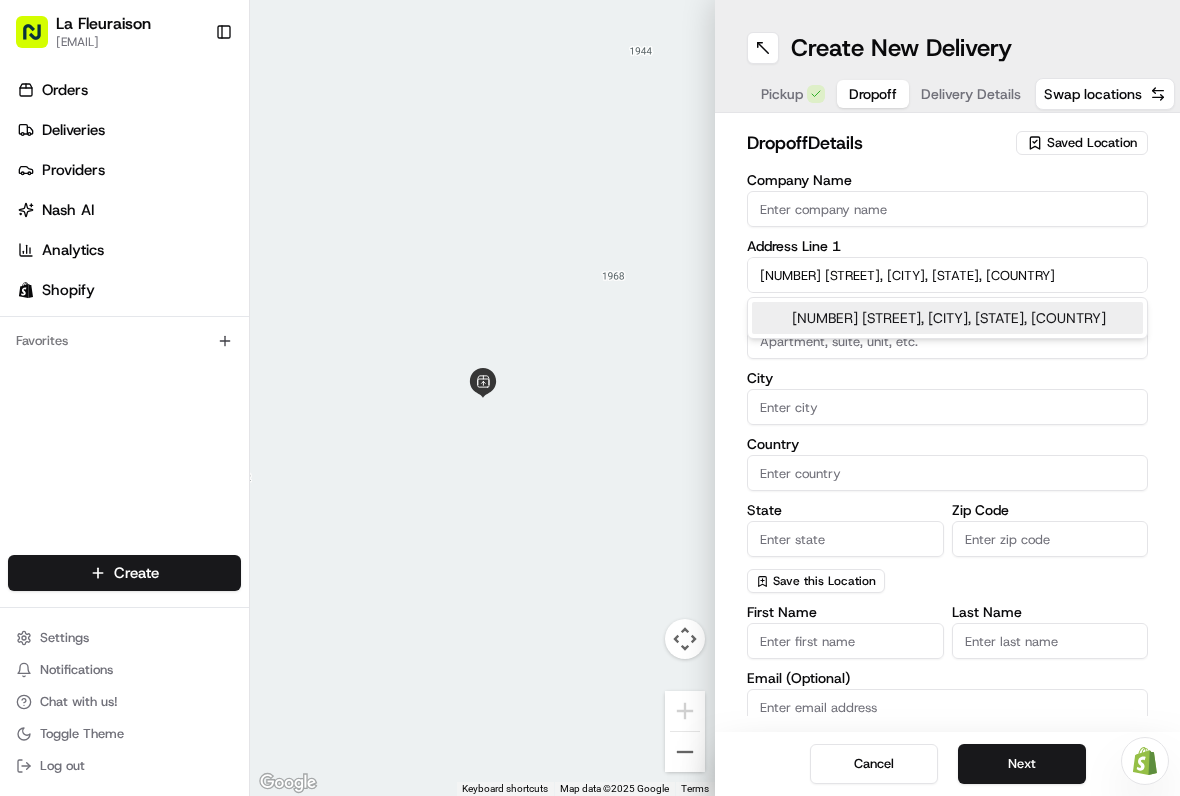 type on "[NUMBER] [STREET], [CITY], [STATE], [COUNTRY]" 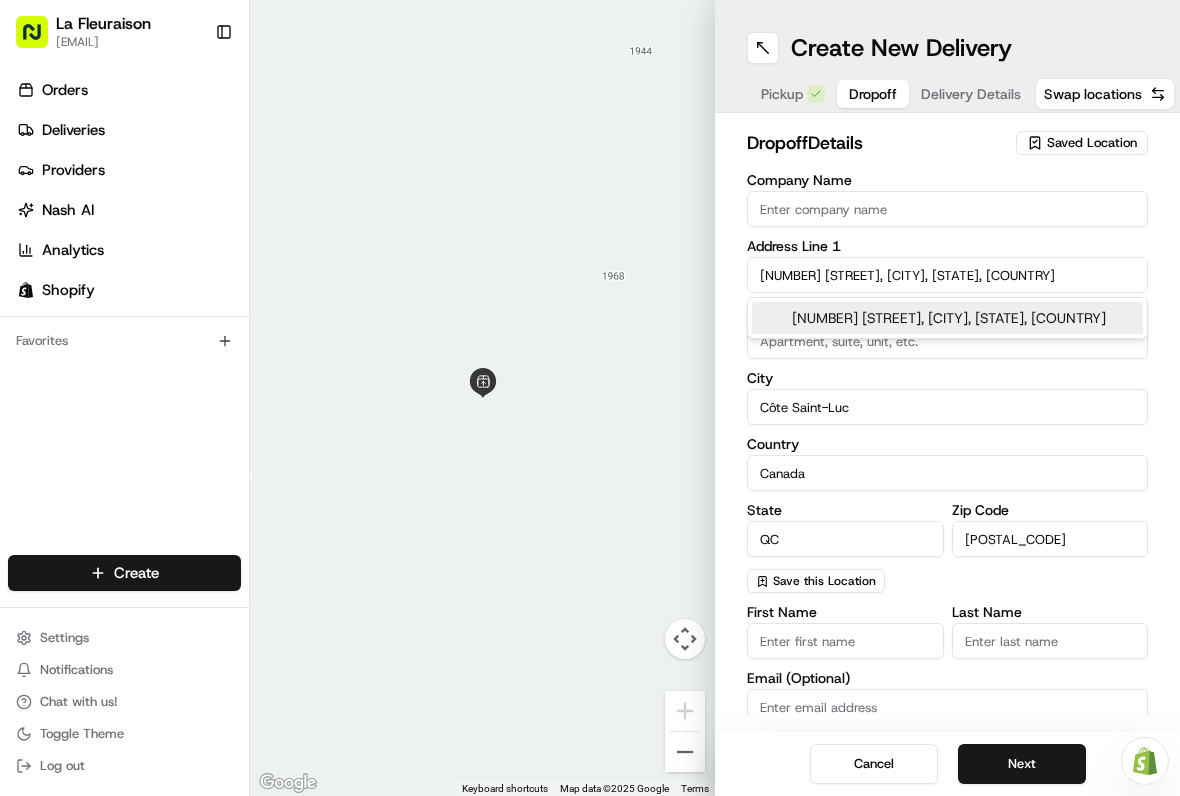 type on "[NUMBER] [STREET]" 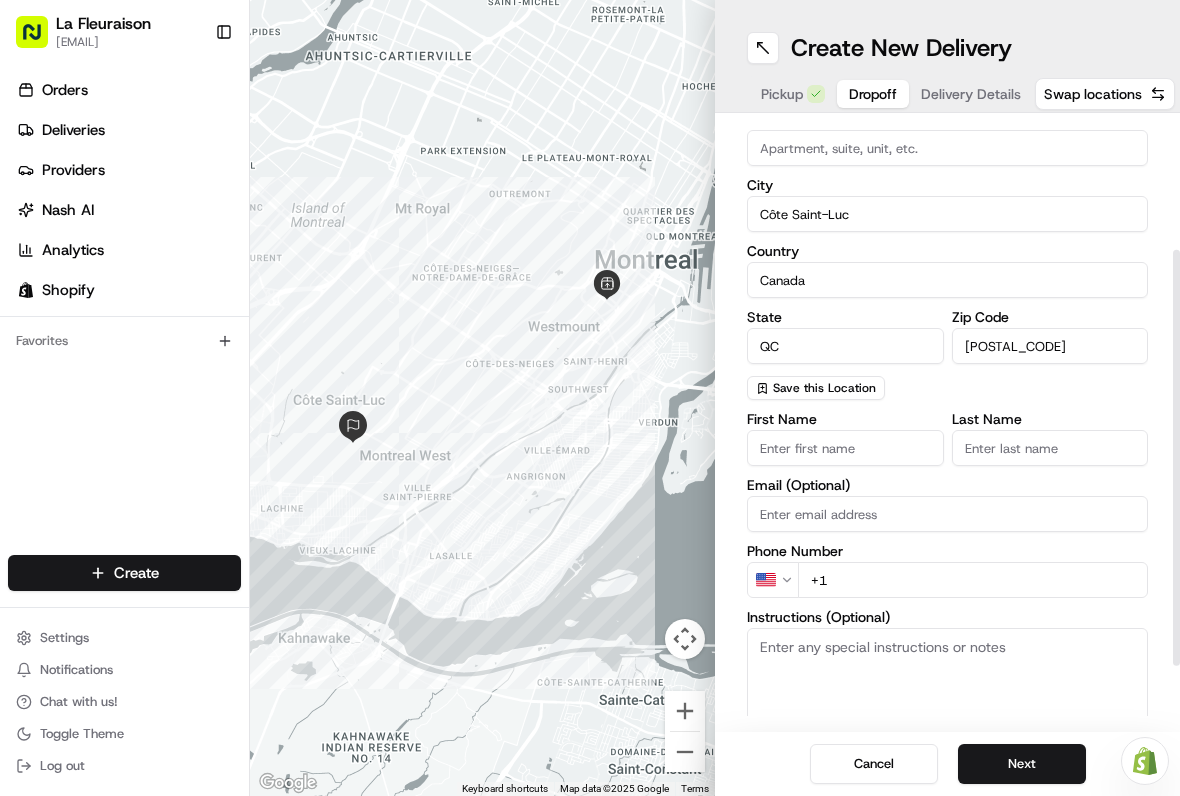 scroll, scrollTop: 233, scrollLeft: 0, axis: vertical 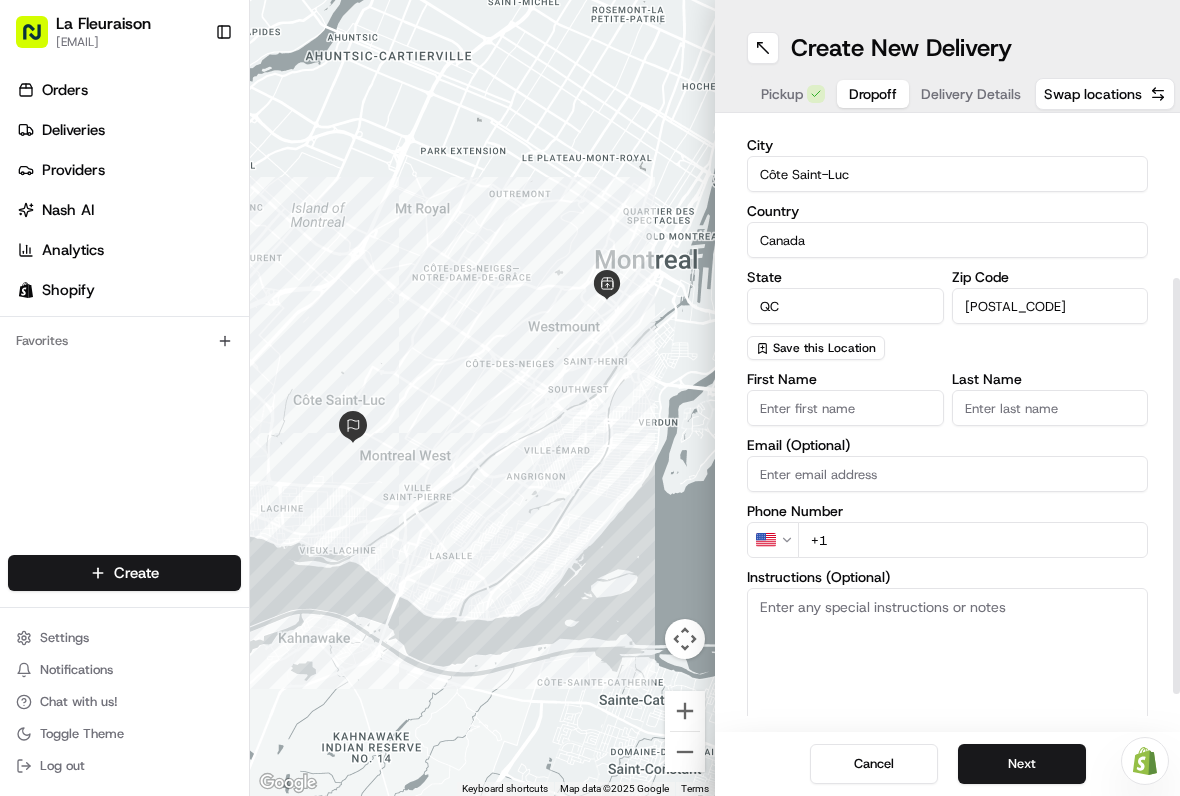 click on "First Name" at bounding box center (845, 408) 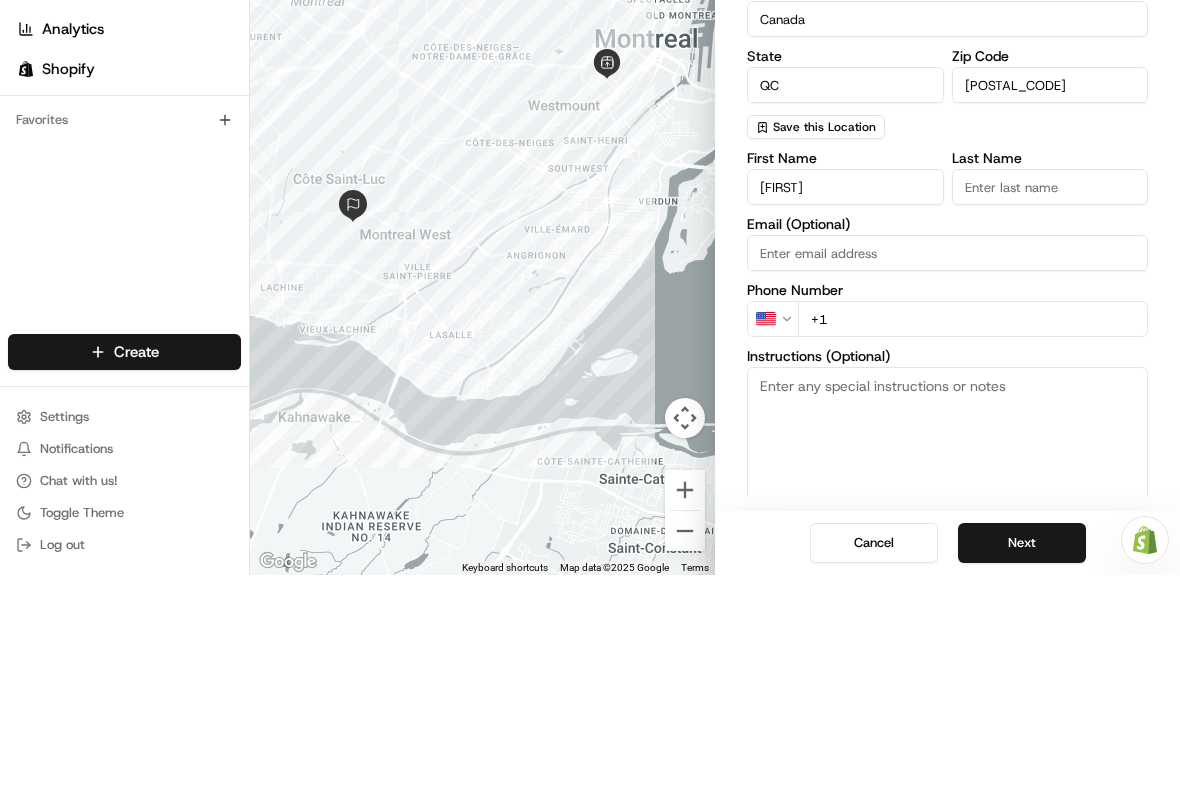 type on "[FIRST]" 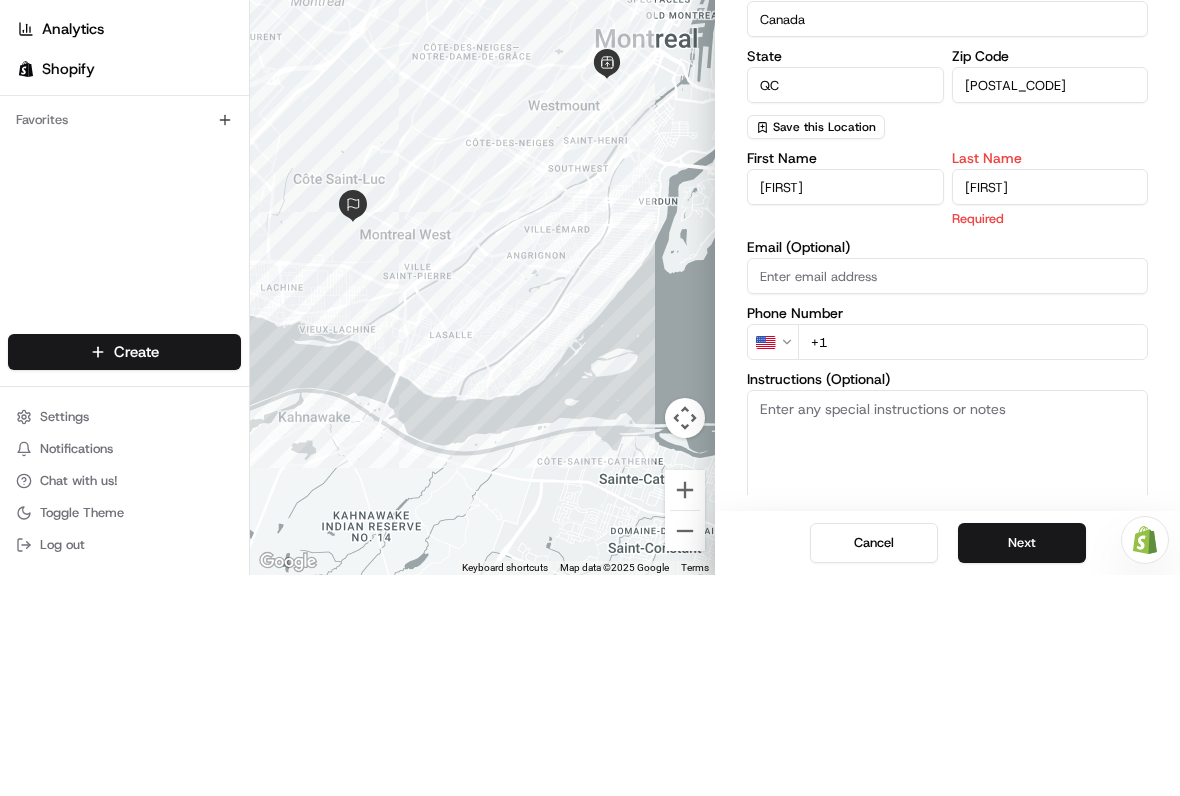 type on "[FIRST]" 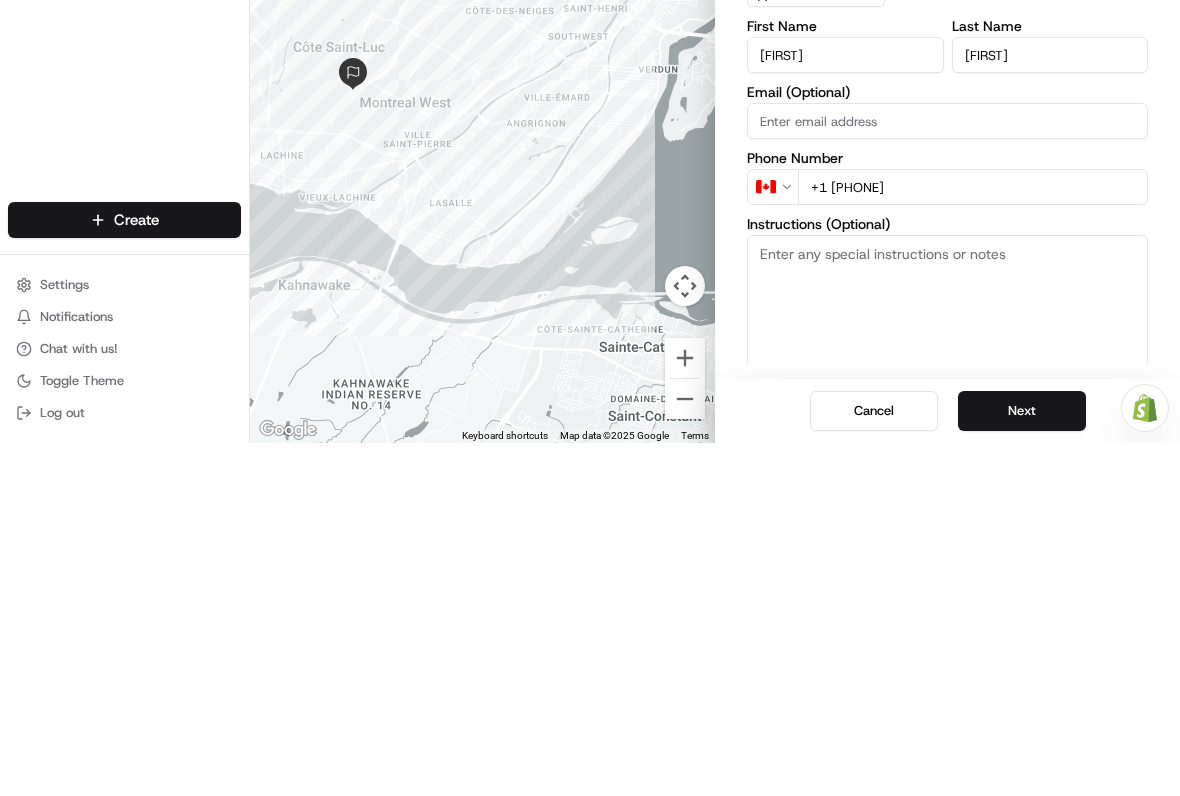 type on "+1 [PHONE]" 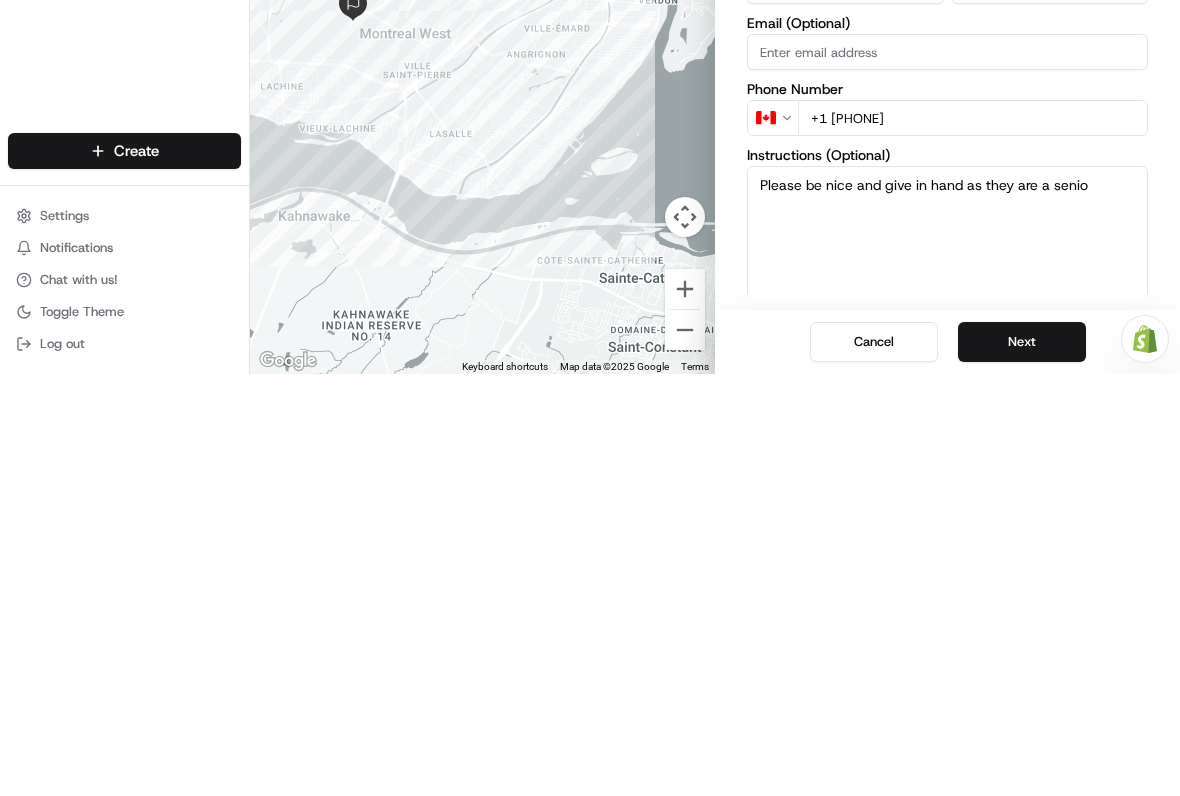 type on "Please be nice and give in hand as they are a senior" 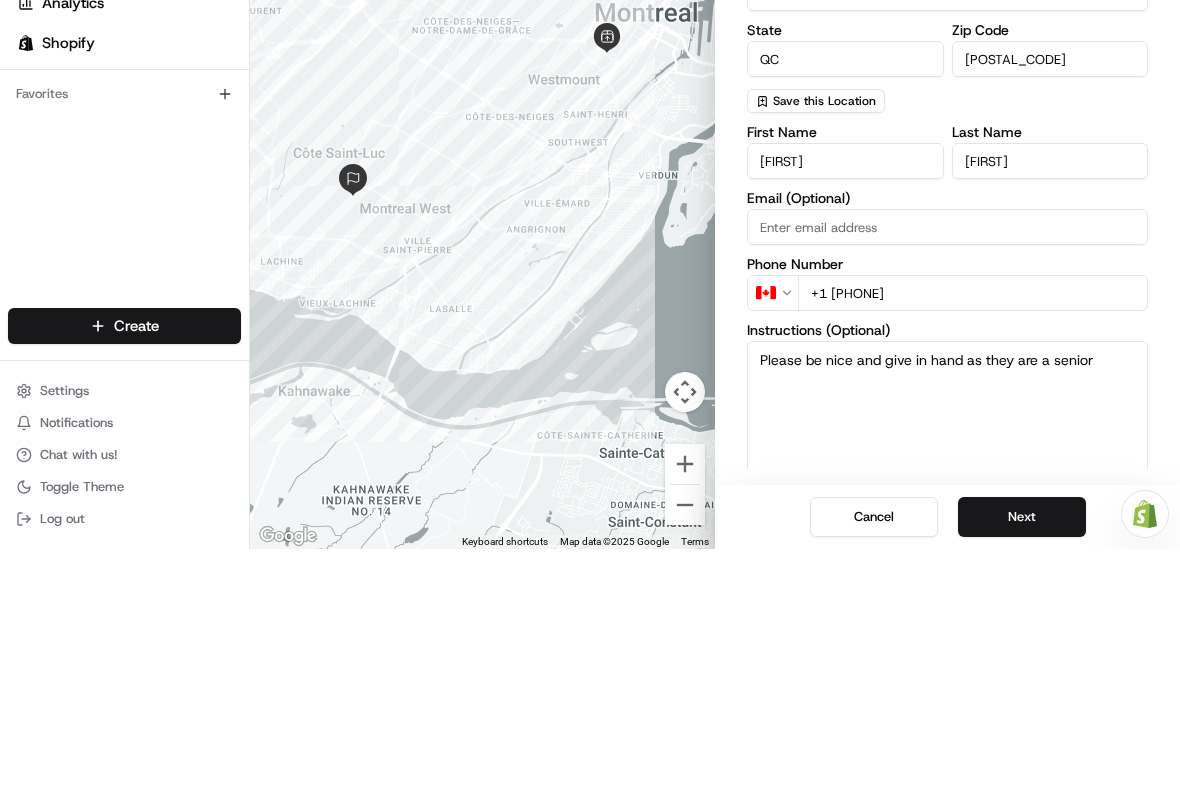 click on "Next" at bounding box center [1022, 764] 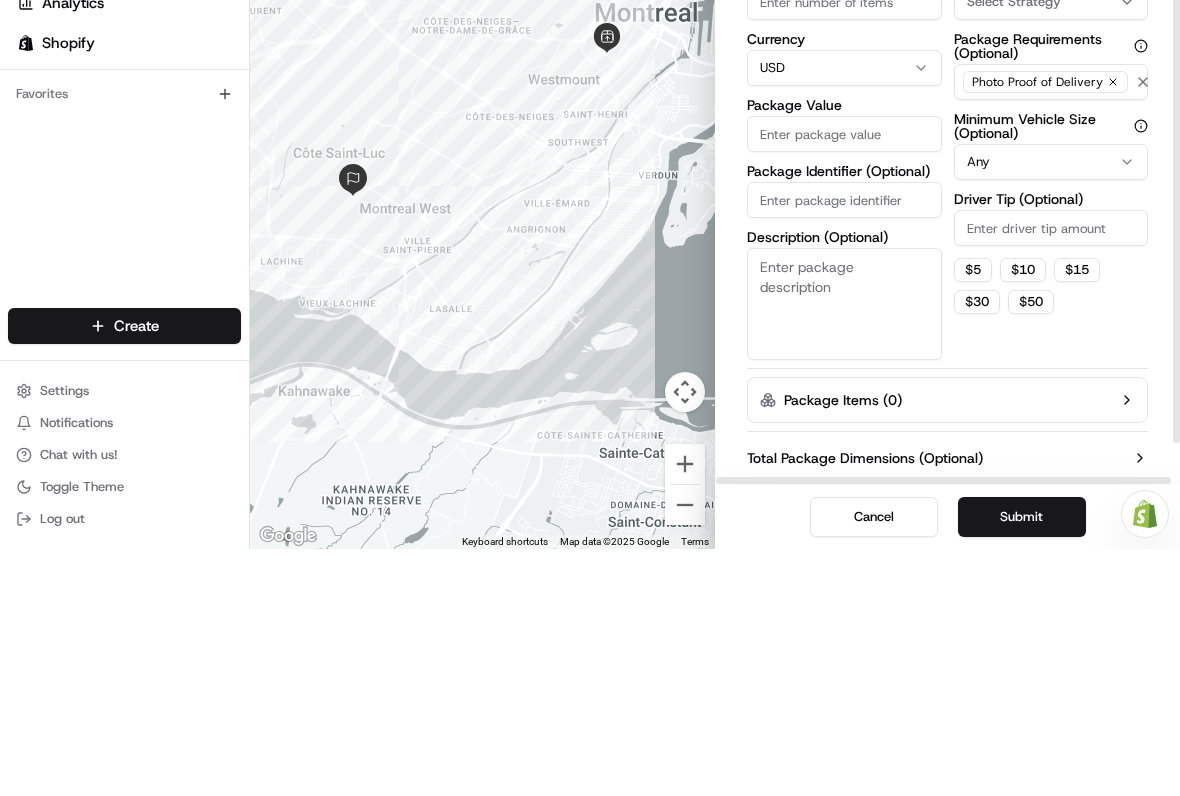 scroll, scrollTop: 0, scrollLeft: 0, axis: both 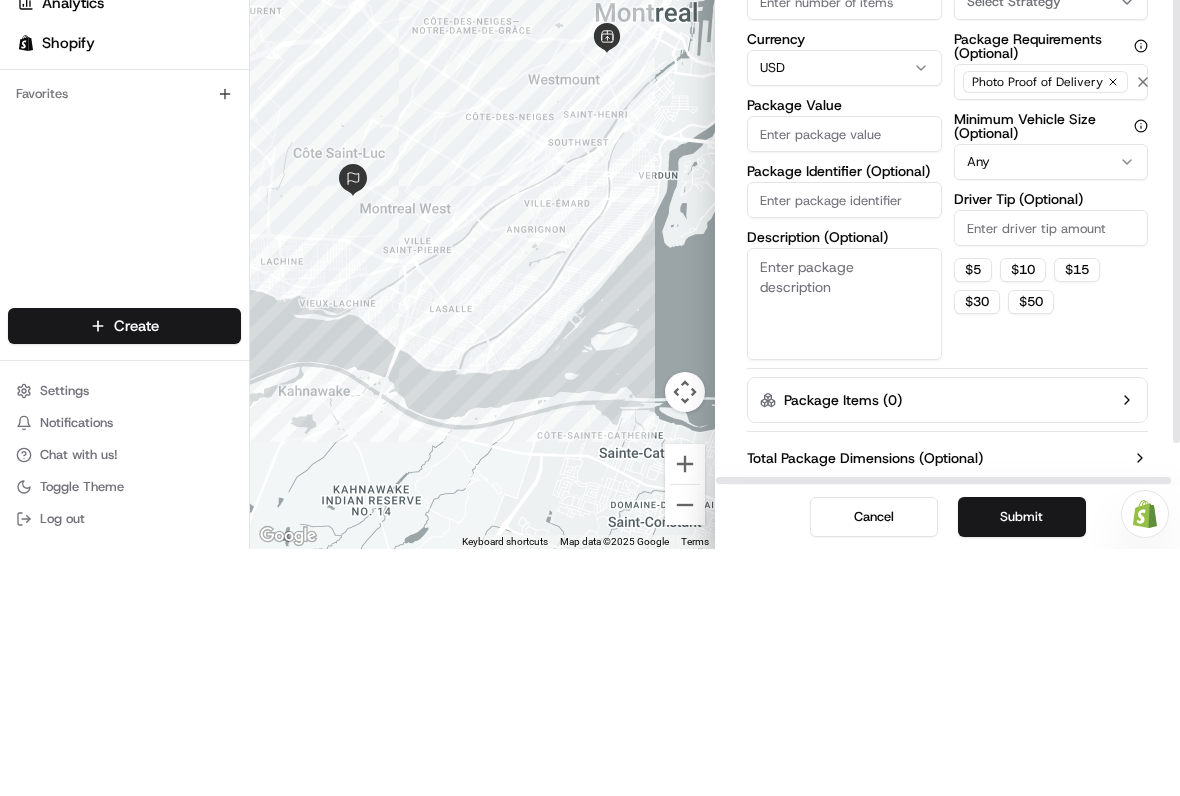 click on "USD" at bounding box center [844, 315] 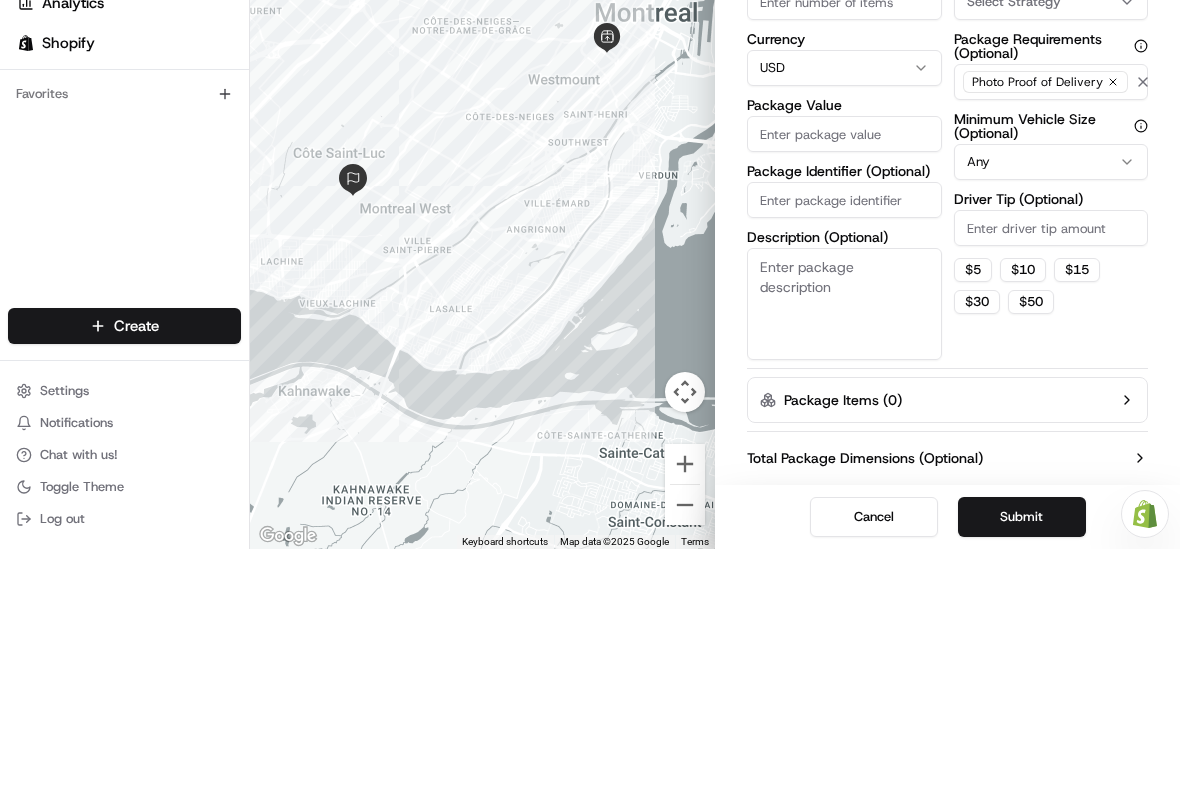 click on "Items Count (Optional)" at bounding box center [844, 249] 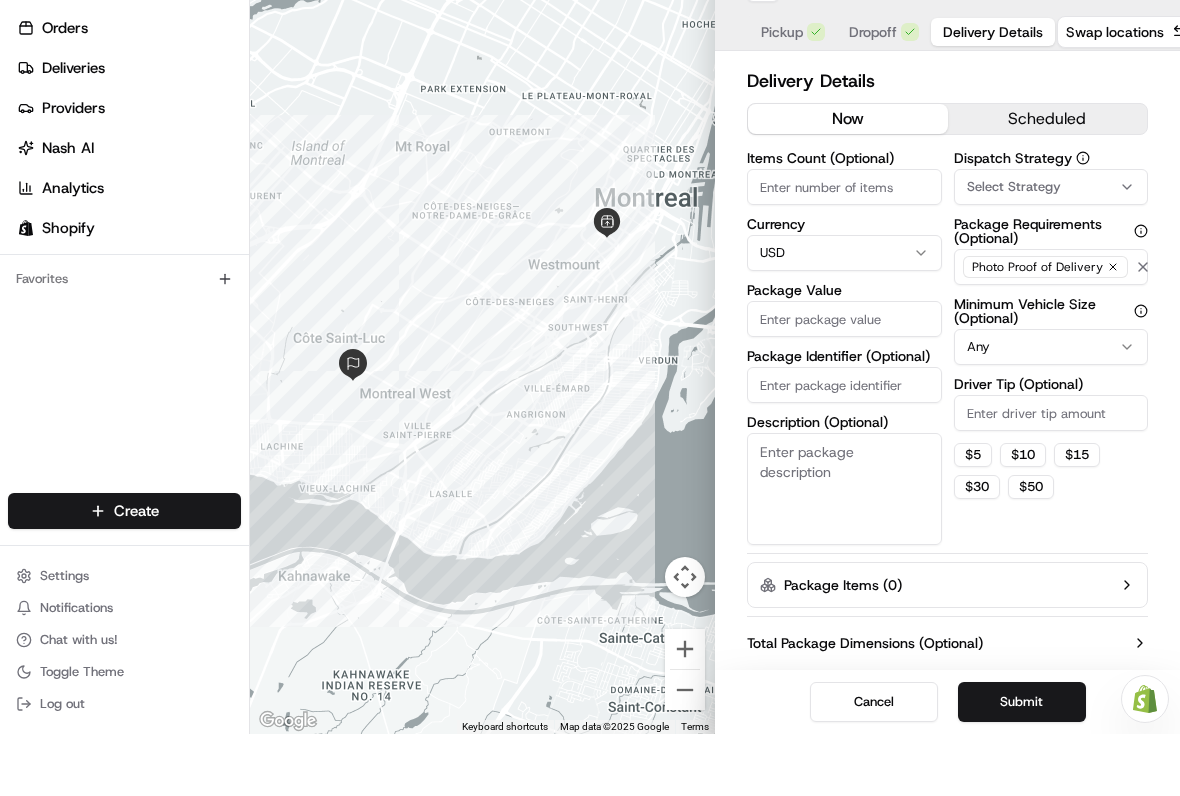 click on "Package Value" at bounding box center [844, 381] 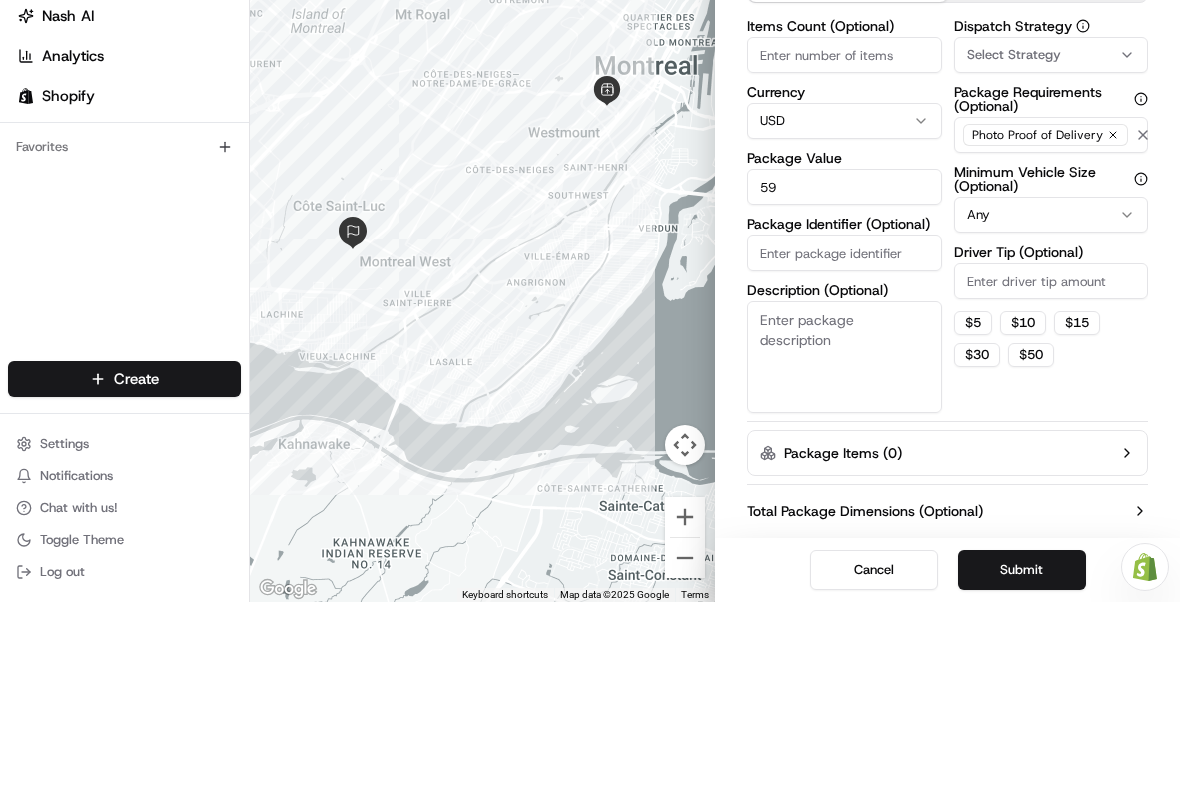 type on "59" 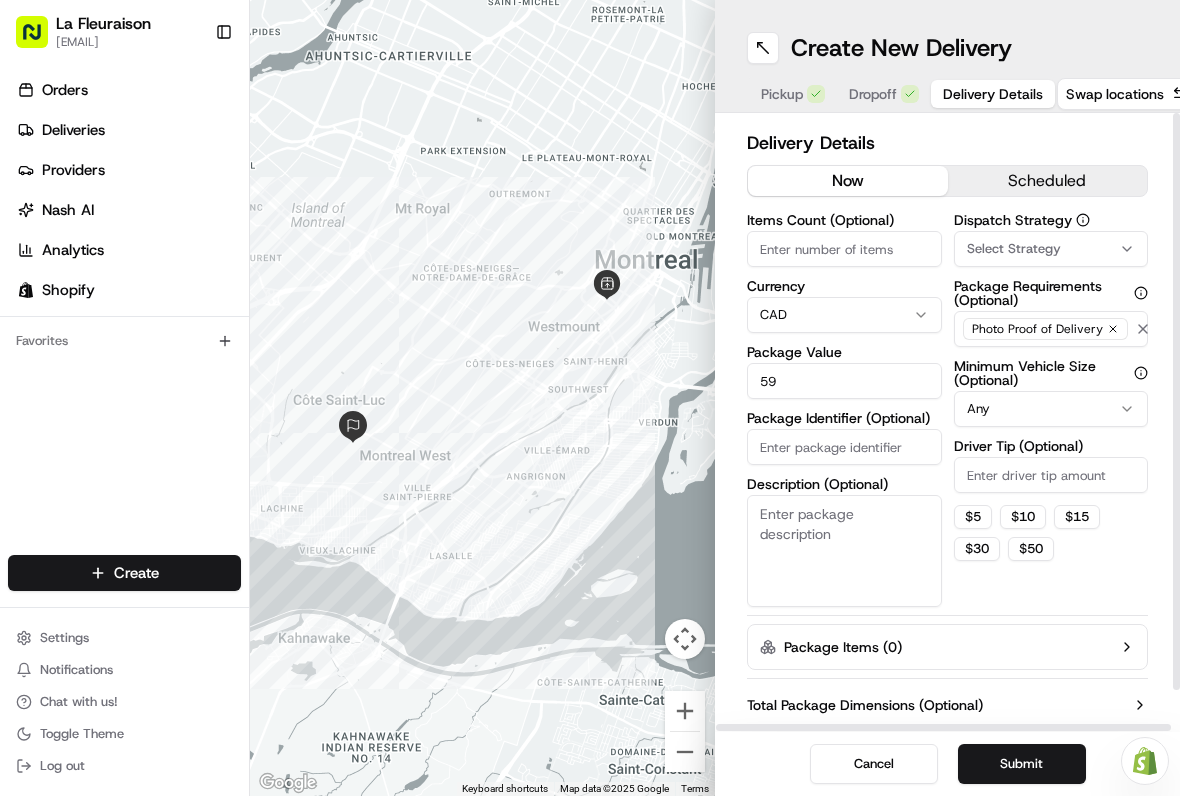 click on "Submit" at bounding box center [1022, 764] 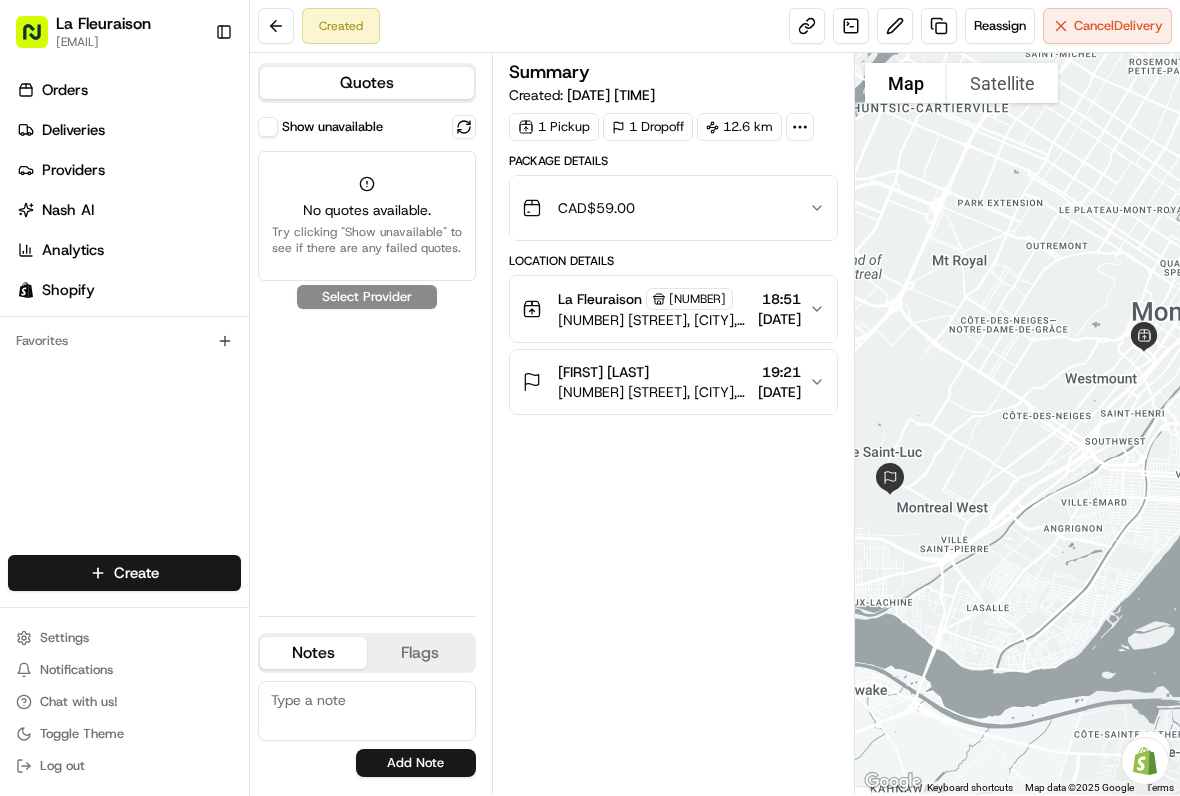 click at bounding box center [464, 127] 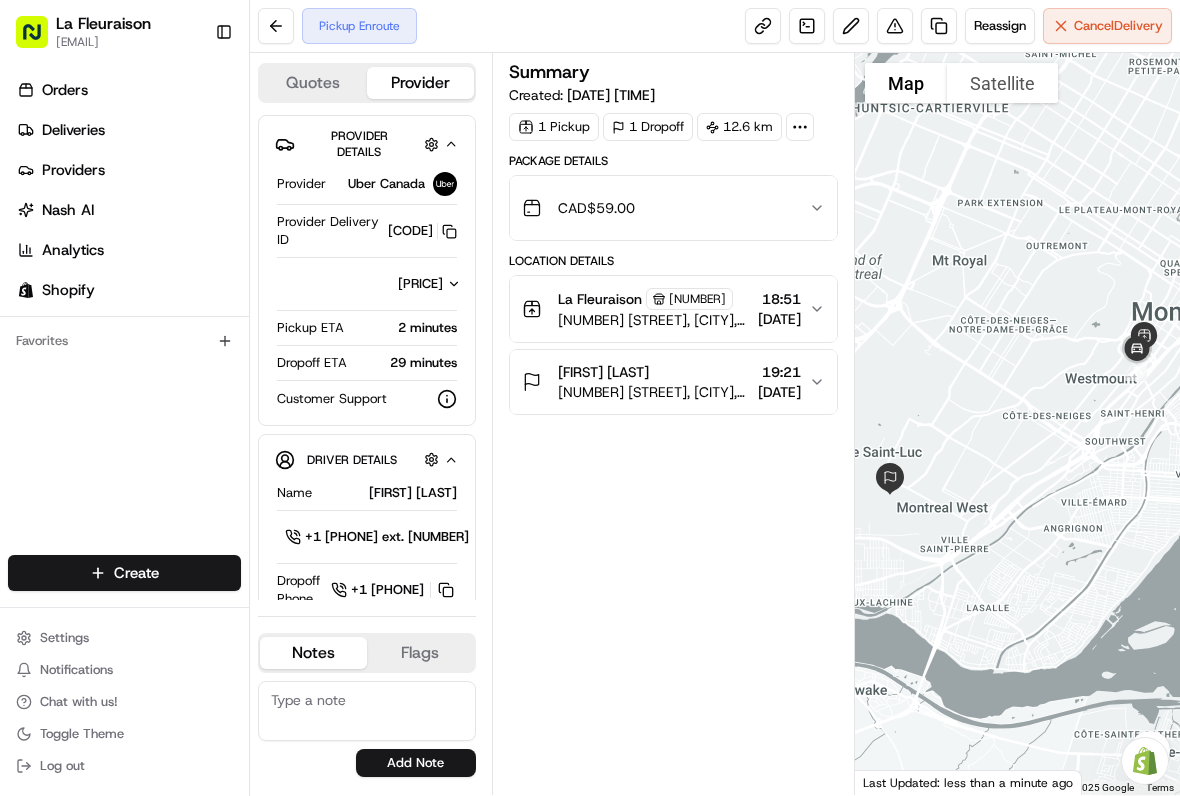click on "Last Updated: less than a minute ago" at bounding box center [968, 782] 